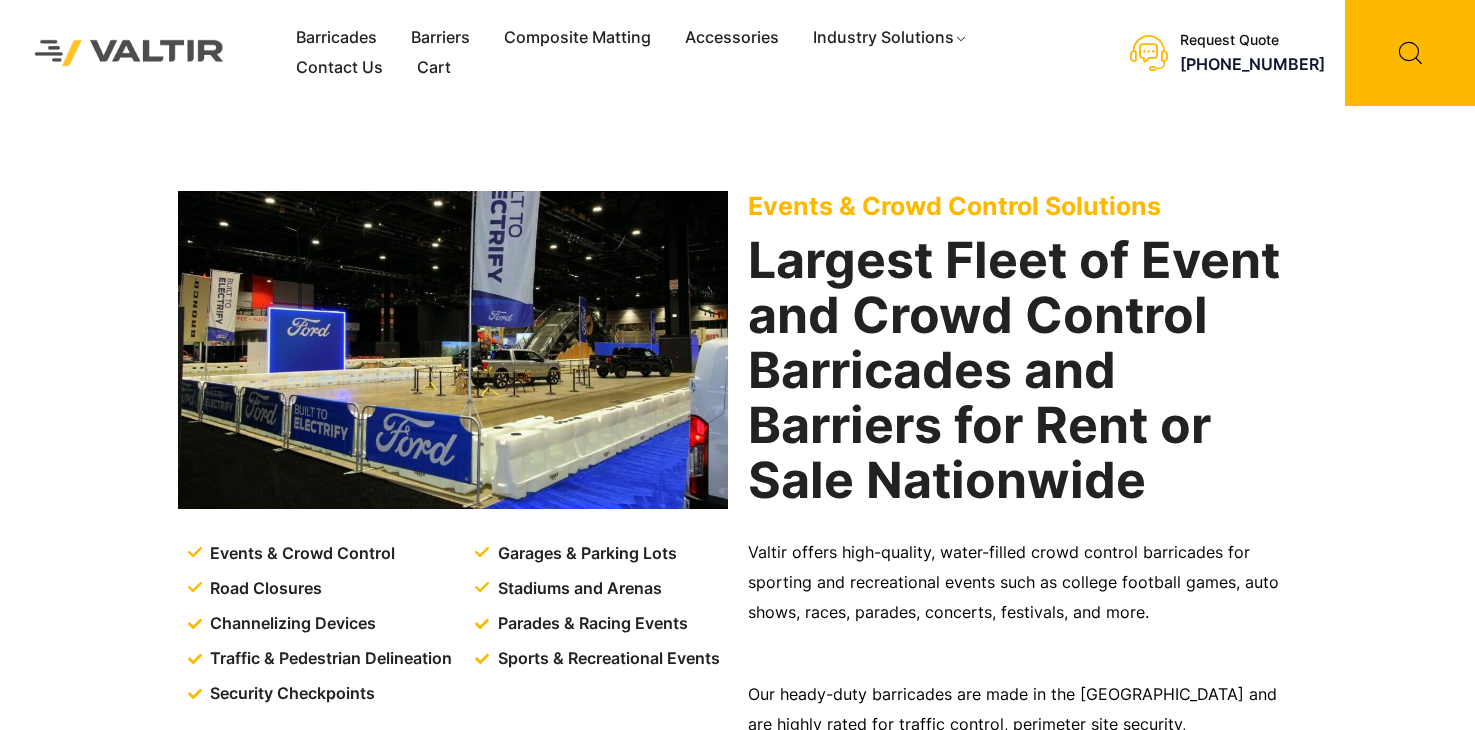 scroll, scrollTop: 0, scrollLeft: 0, axis: both 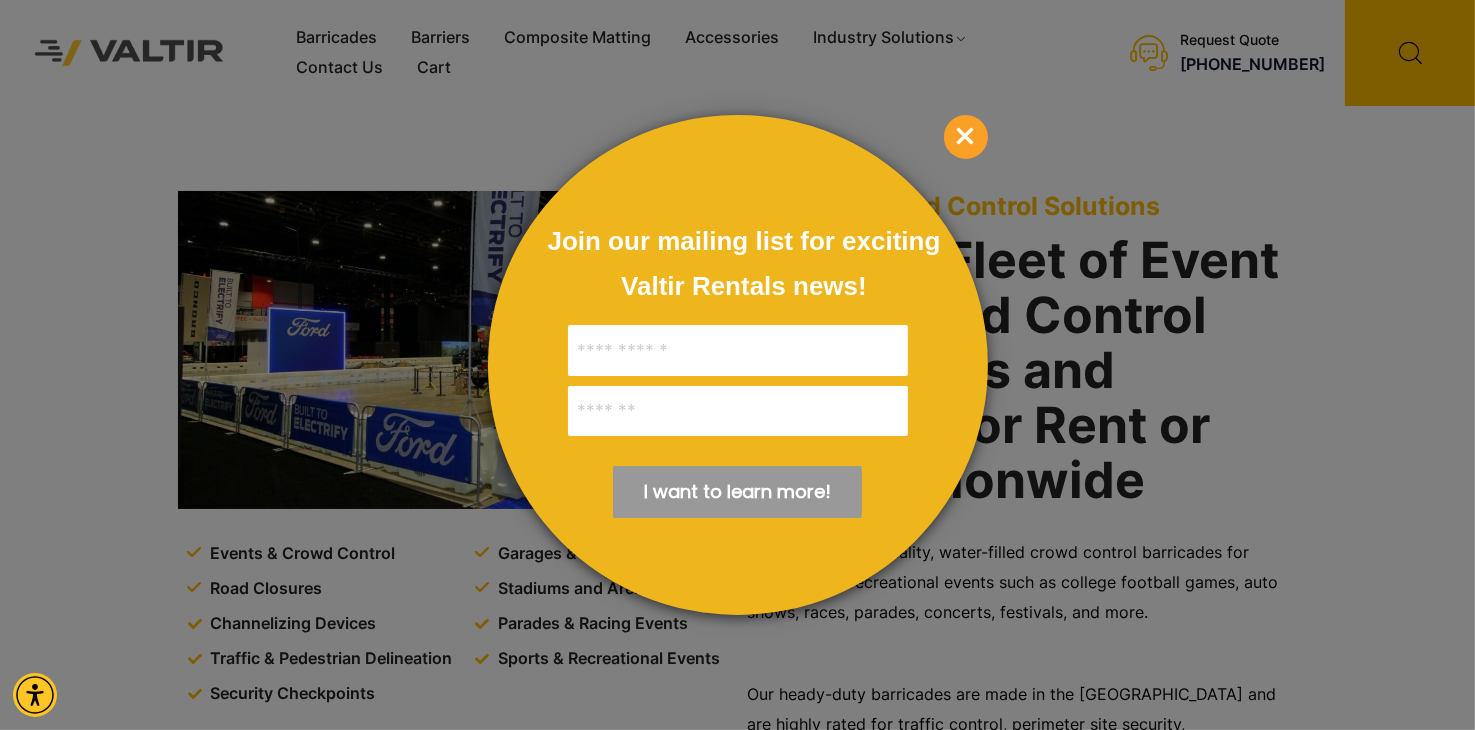 click on "×" at bounding box center (966, 137) 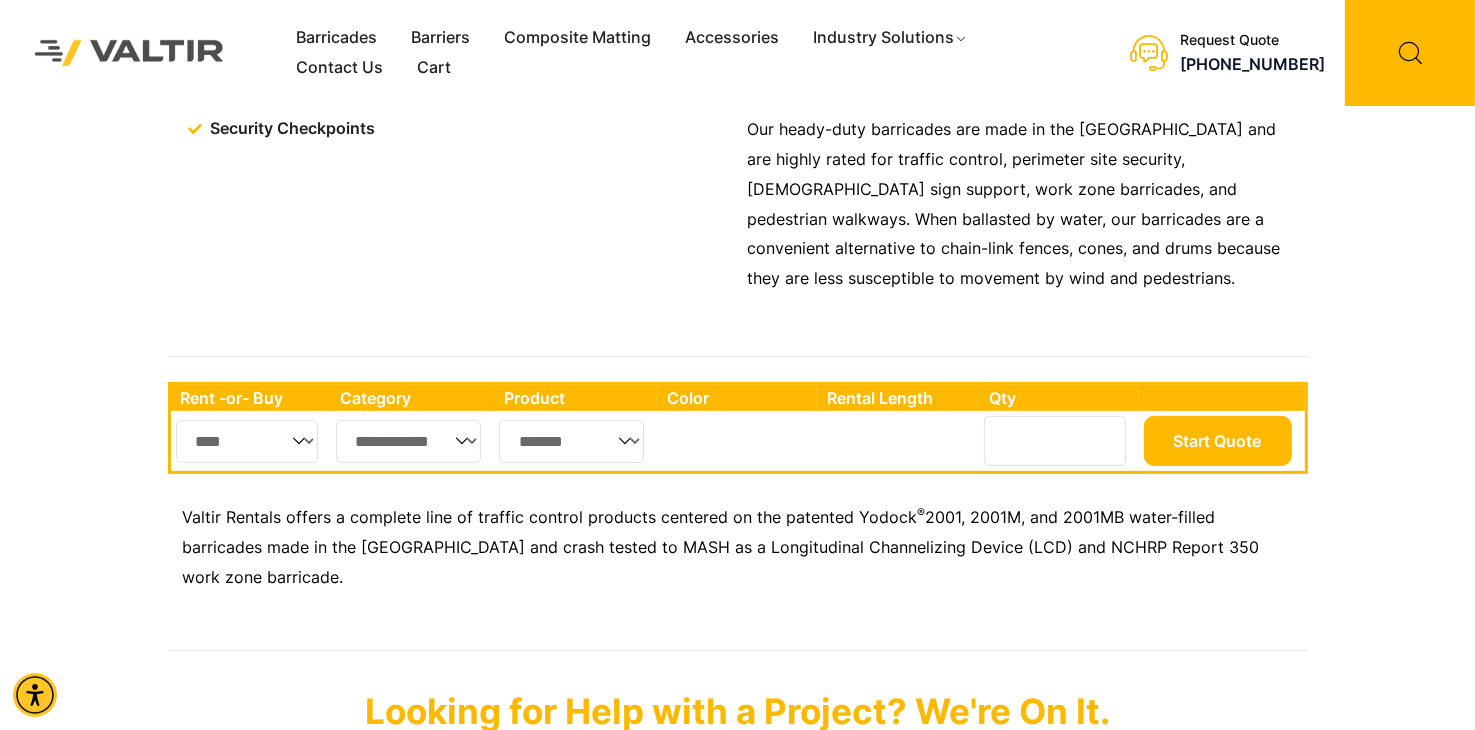scroll, scrollTop: 600, scrollLeft: 0, axis: vertical 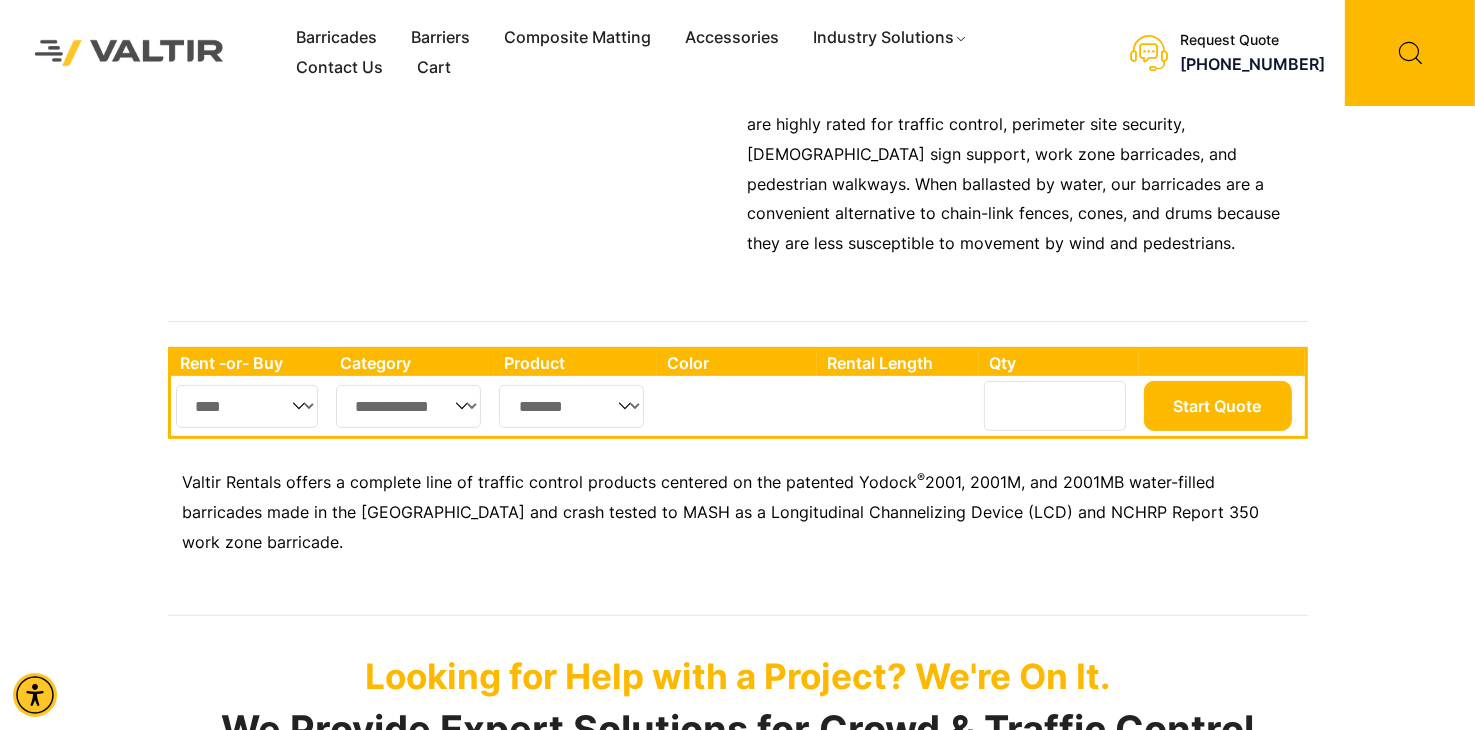 click on "**********" at bounding box center [409, 406] 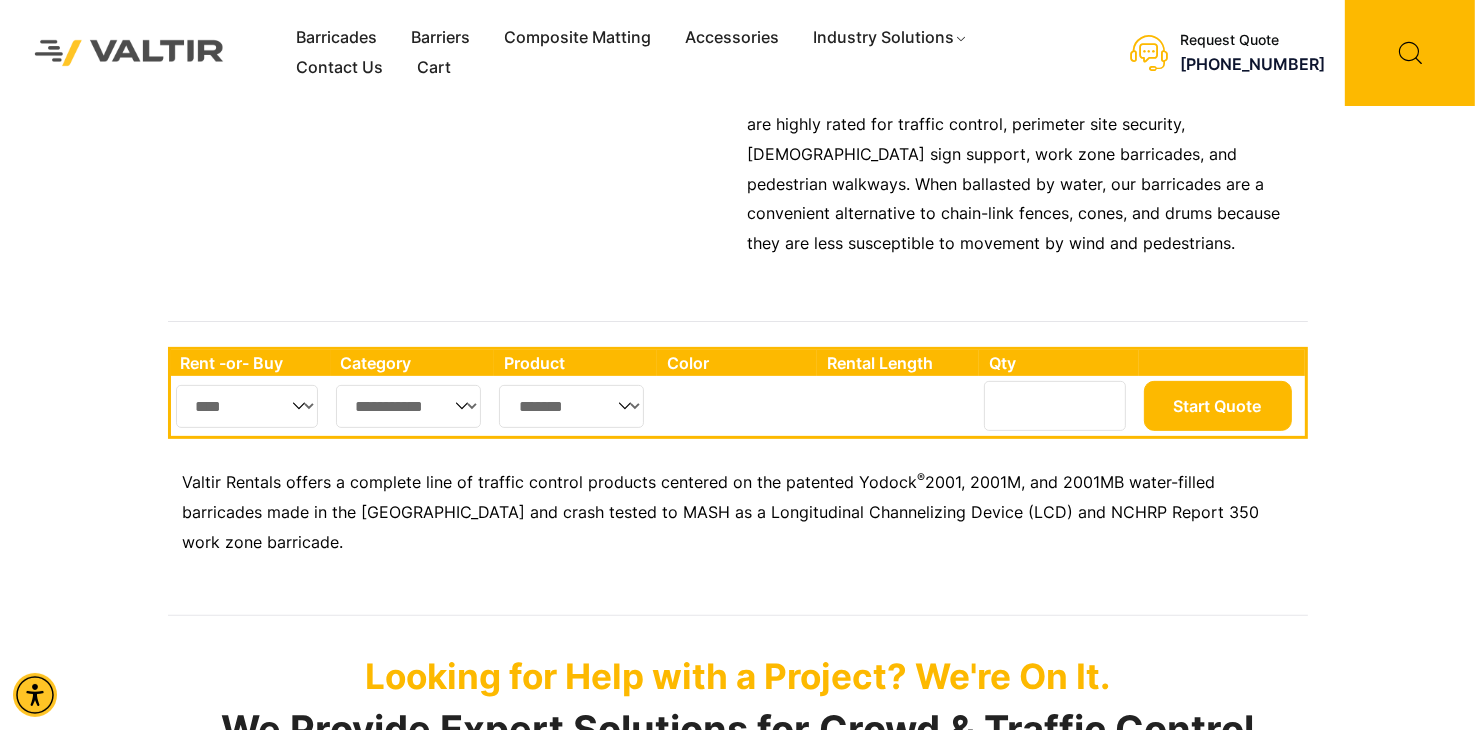 click on "**********" at bounding box center (409, 406) 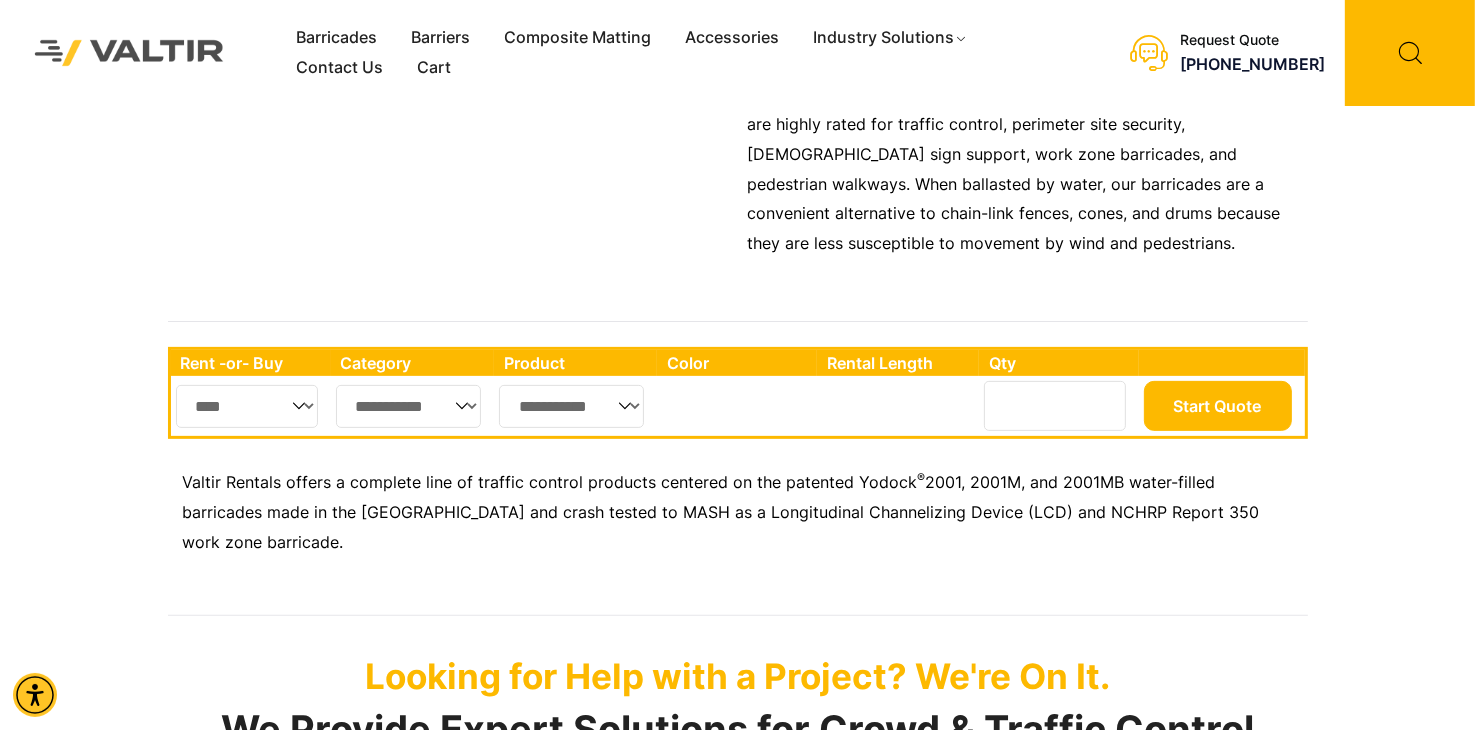 click on "**********" at bounding box center (571, 406) 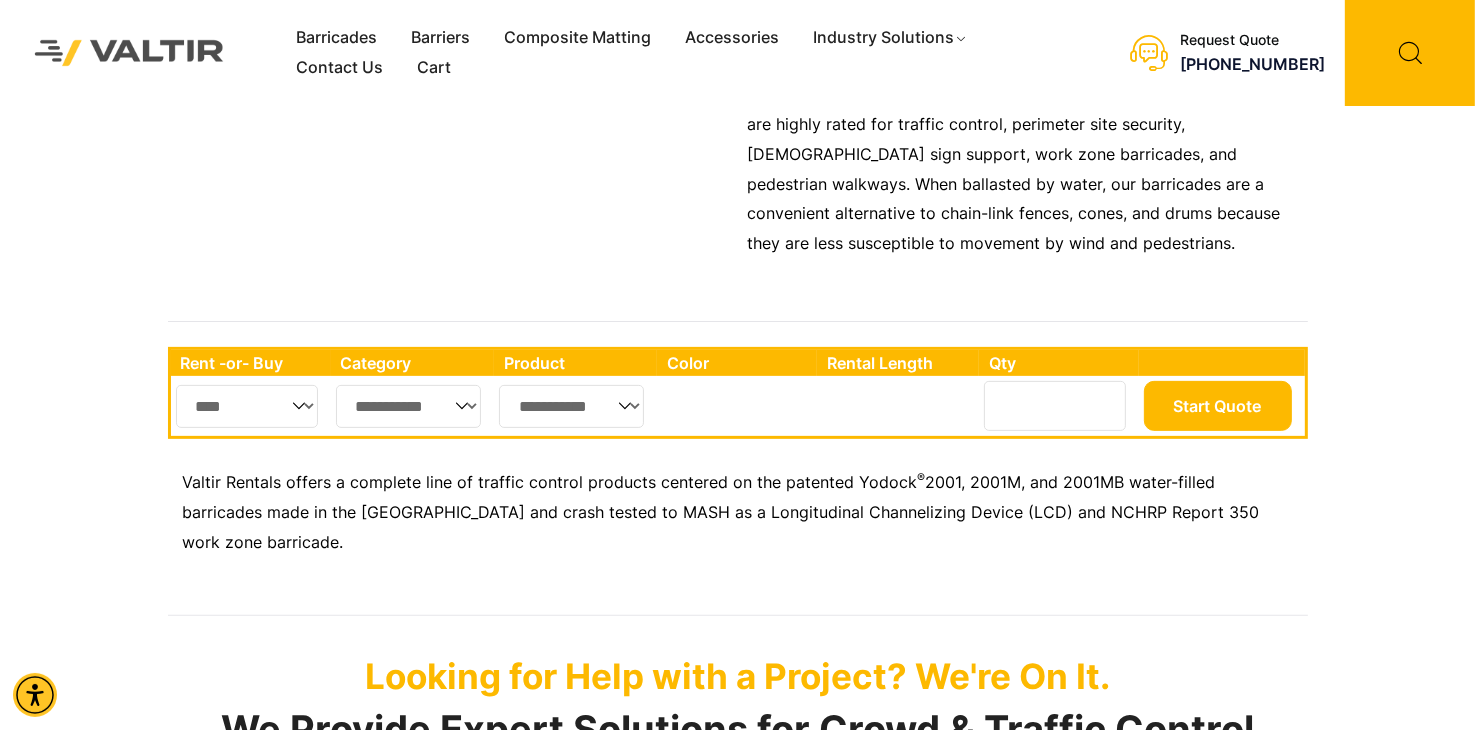 click on "**********" at bounding box center [409, 406] 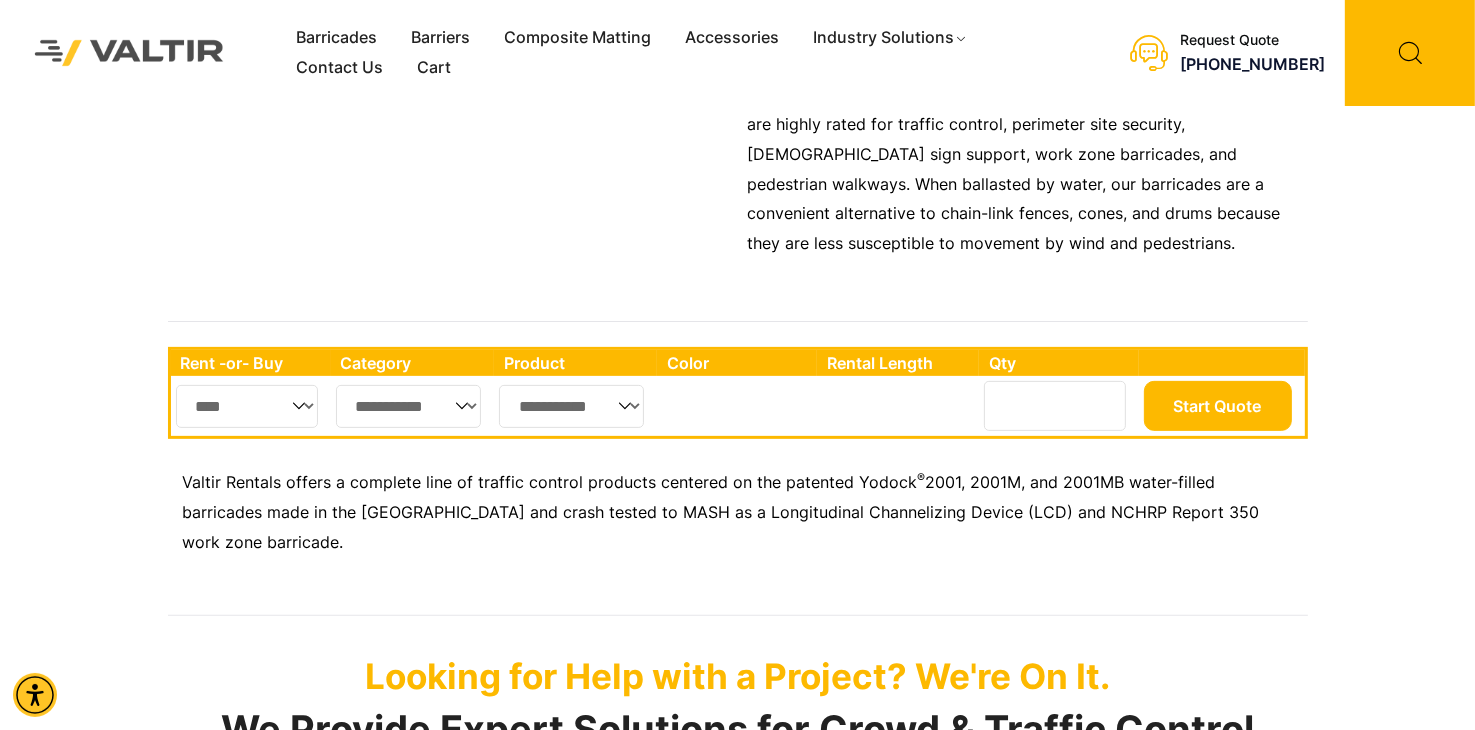 click on "**********" at bounding box center [409, 406] 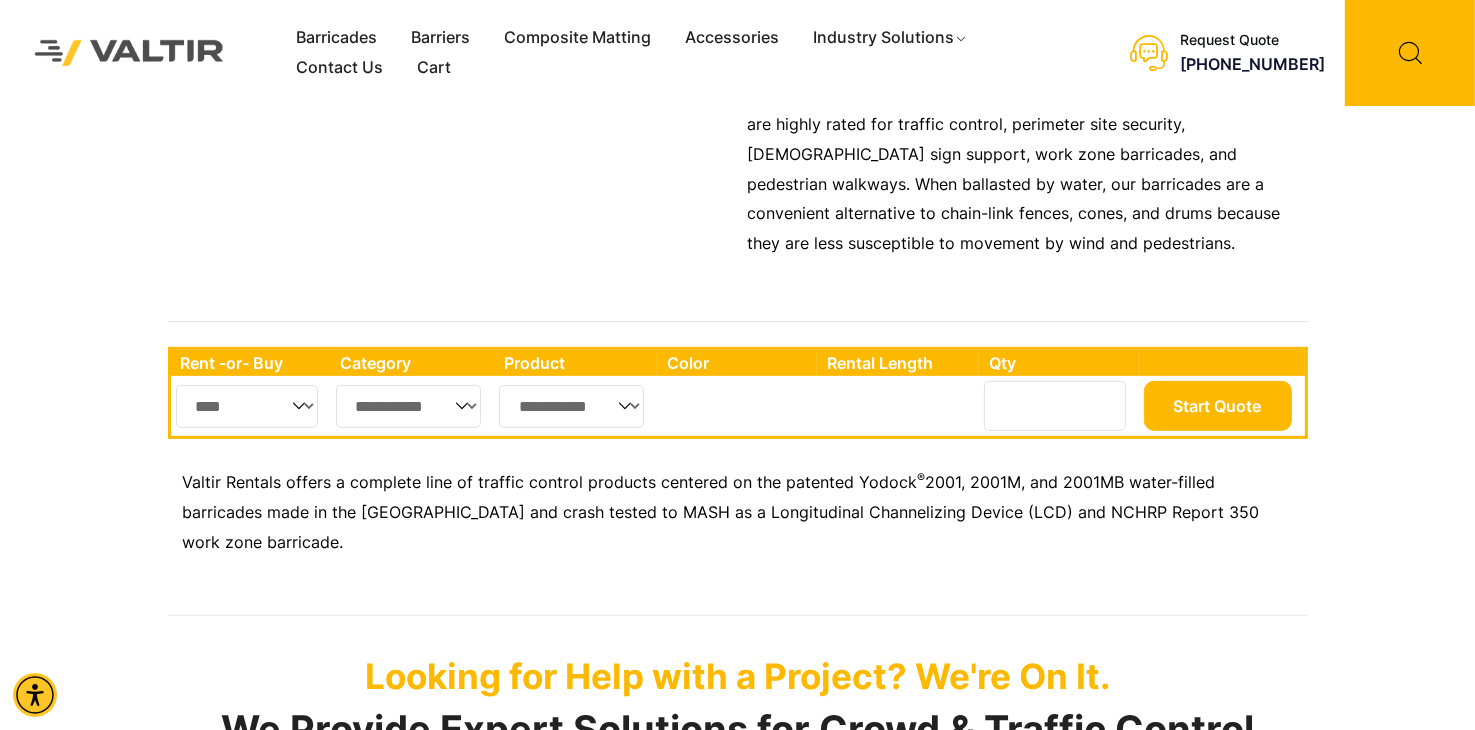 click on "**********" at bounding box center (571, 406) 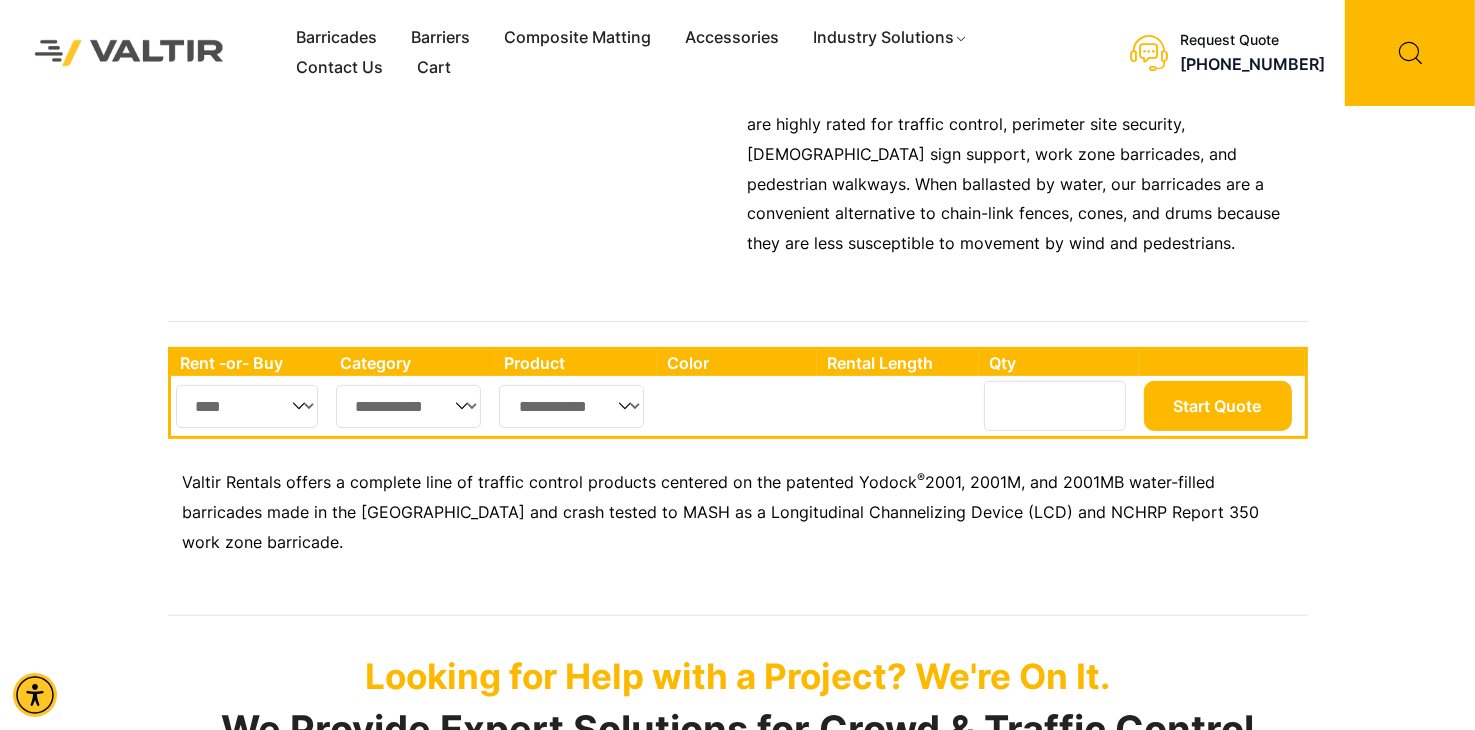 select on "**" 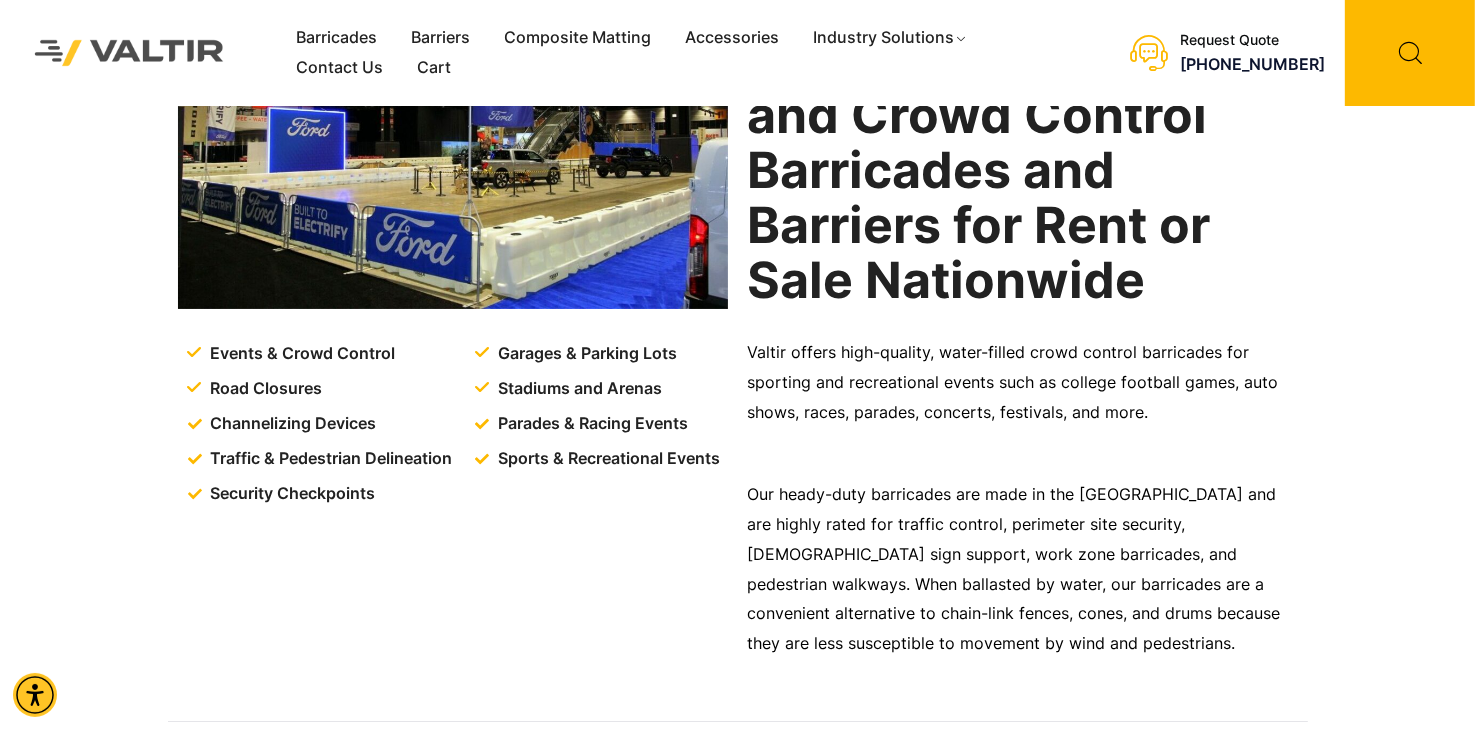 scroll, scrollTop: 0, scrollLeft: 0, axis: both 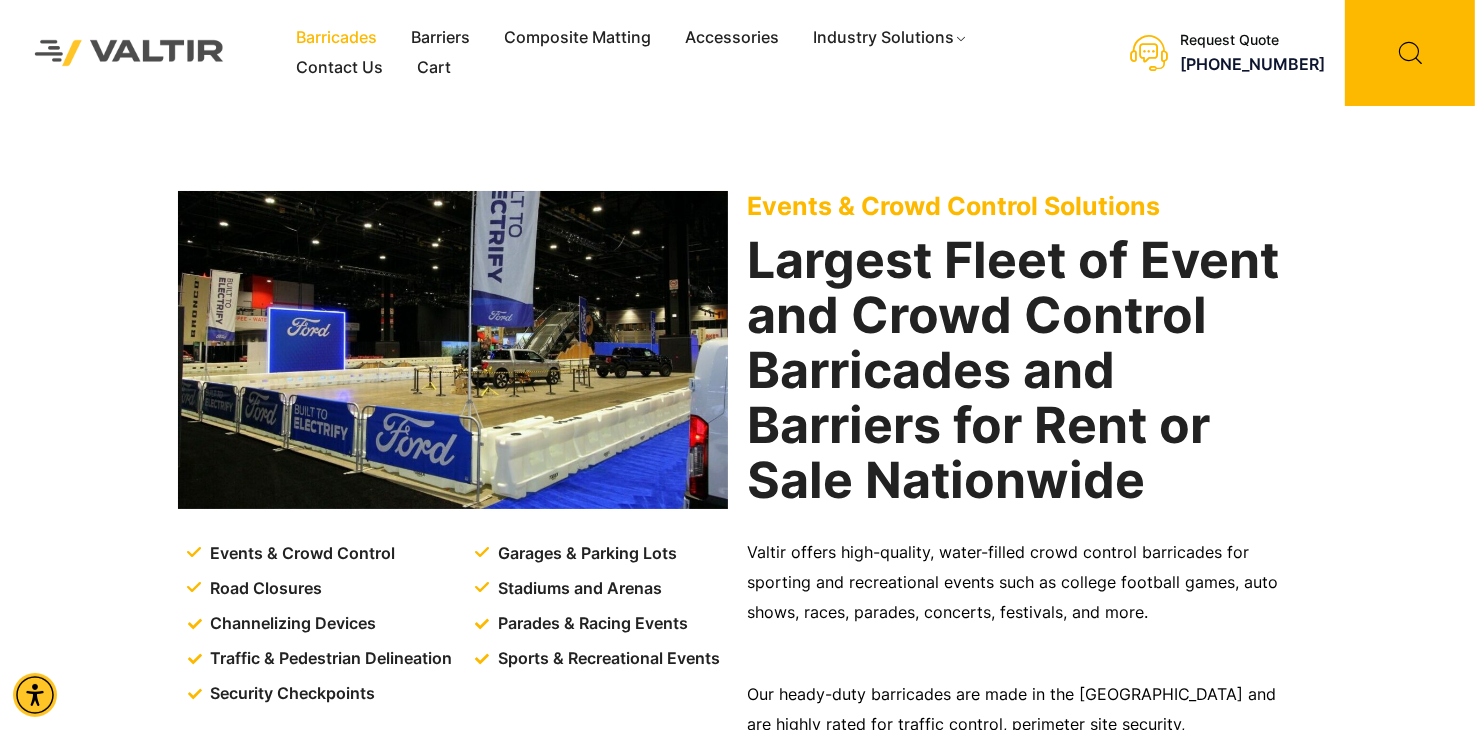 click on "Barricades" at bounding box center [336, 38] 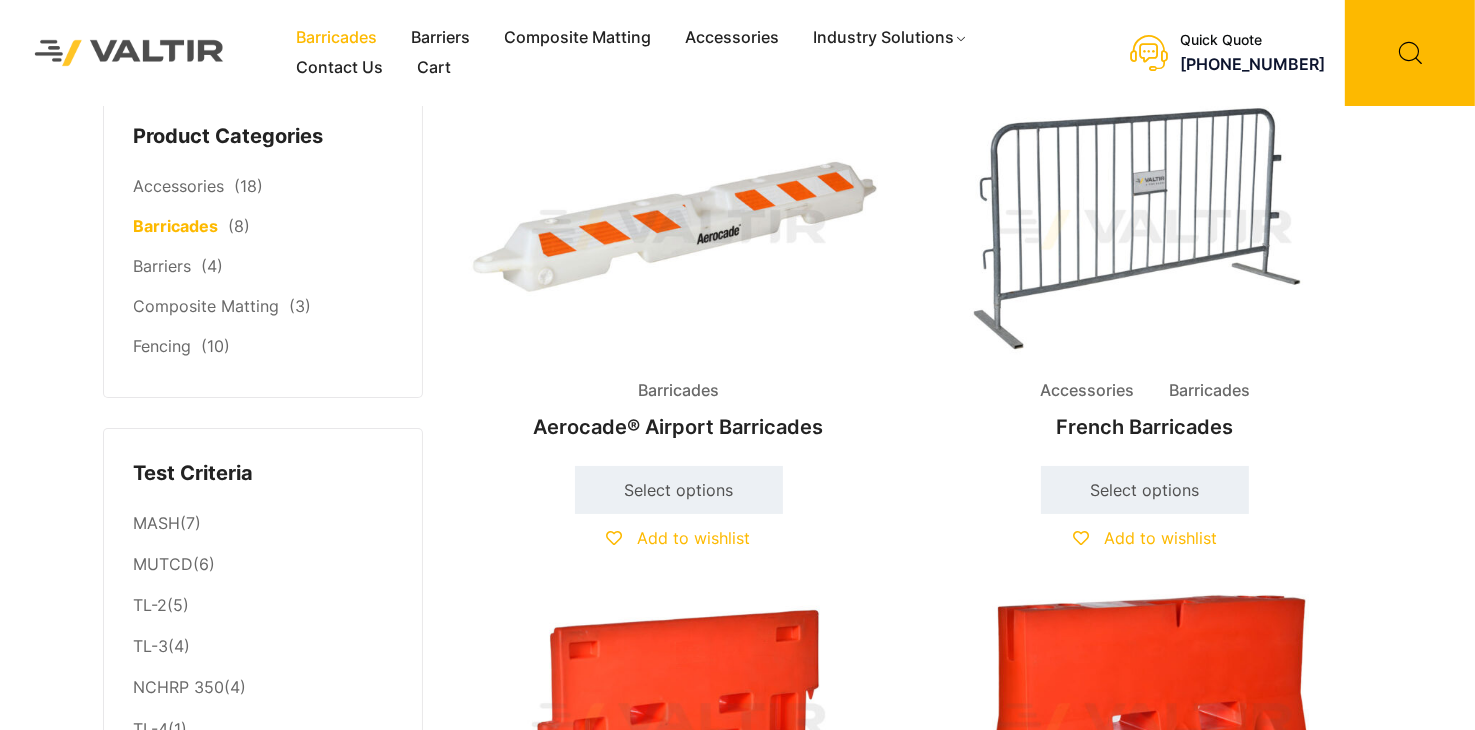 scroll, scrollTop: 100, scrollLeft: 0, axis: vertical 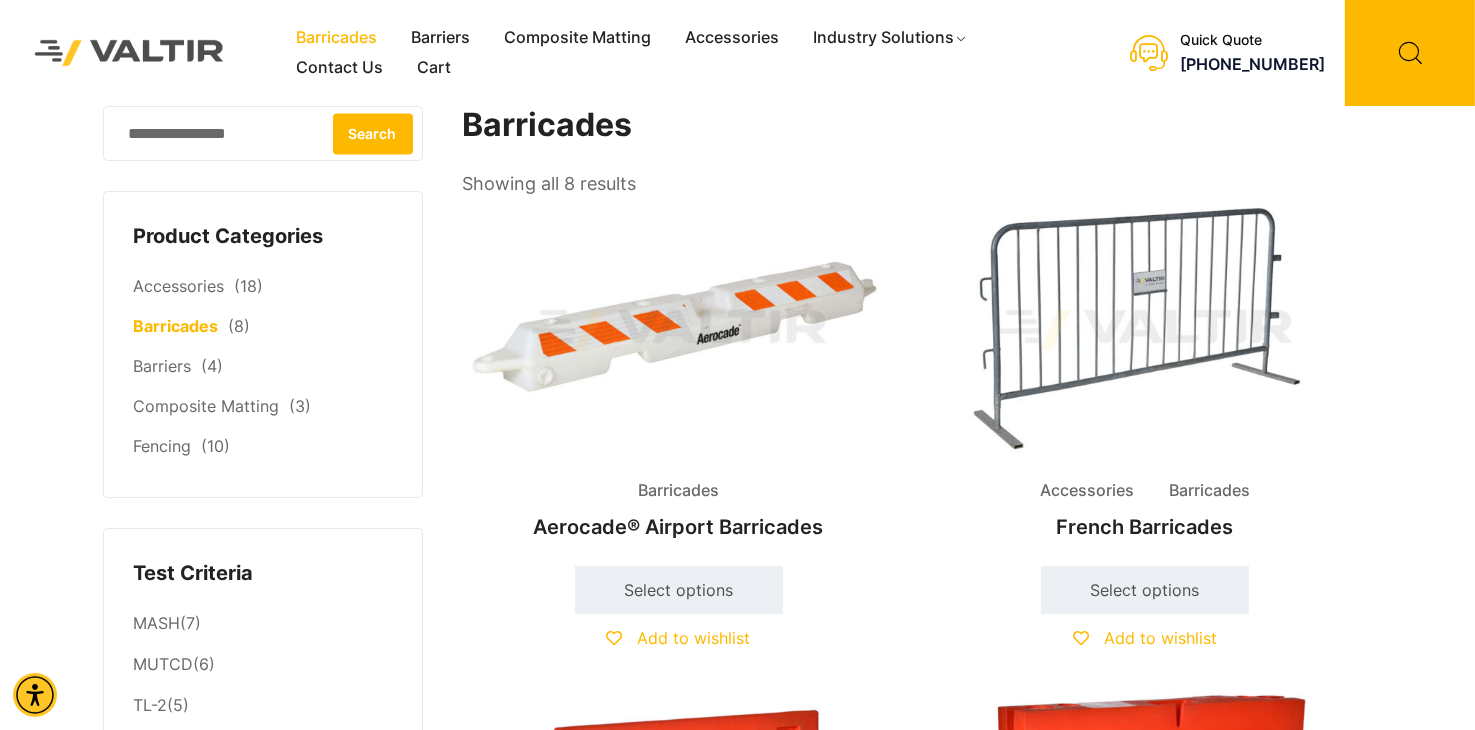 click at bounding box center [1145, 329] 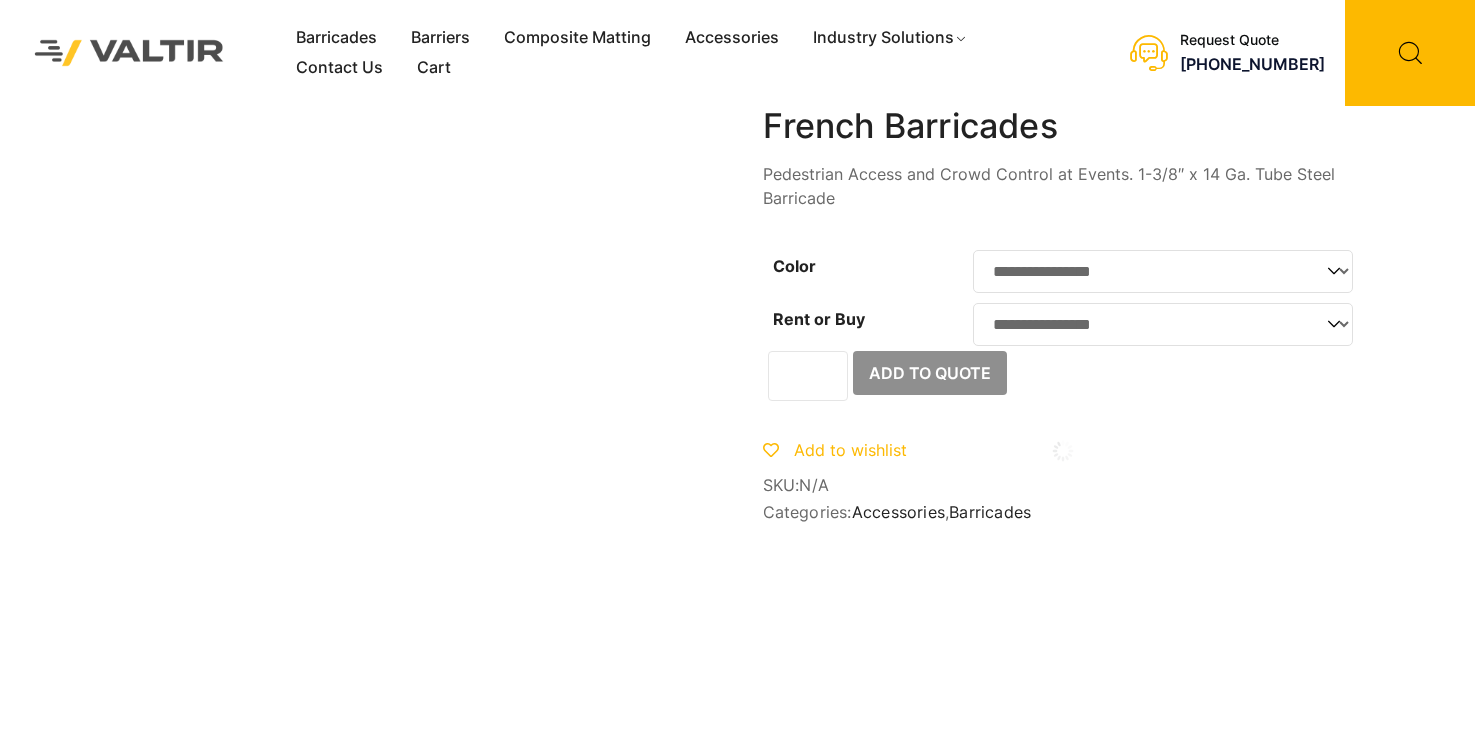 scroll, scrollTop: 0, scrollLeft: 0, axis: both 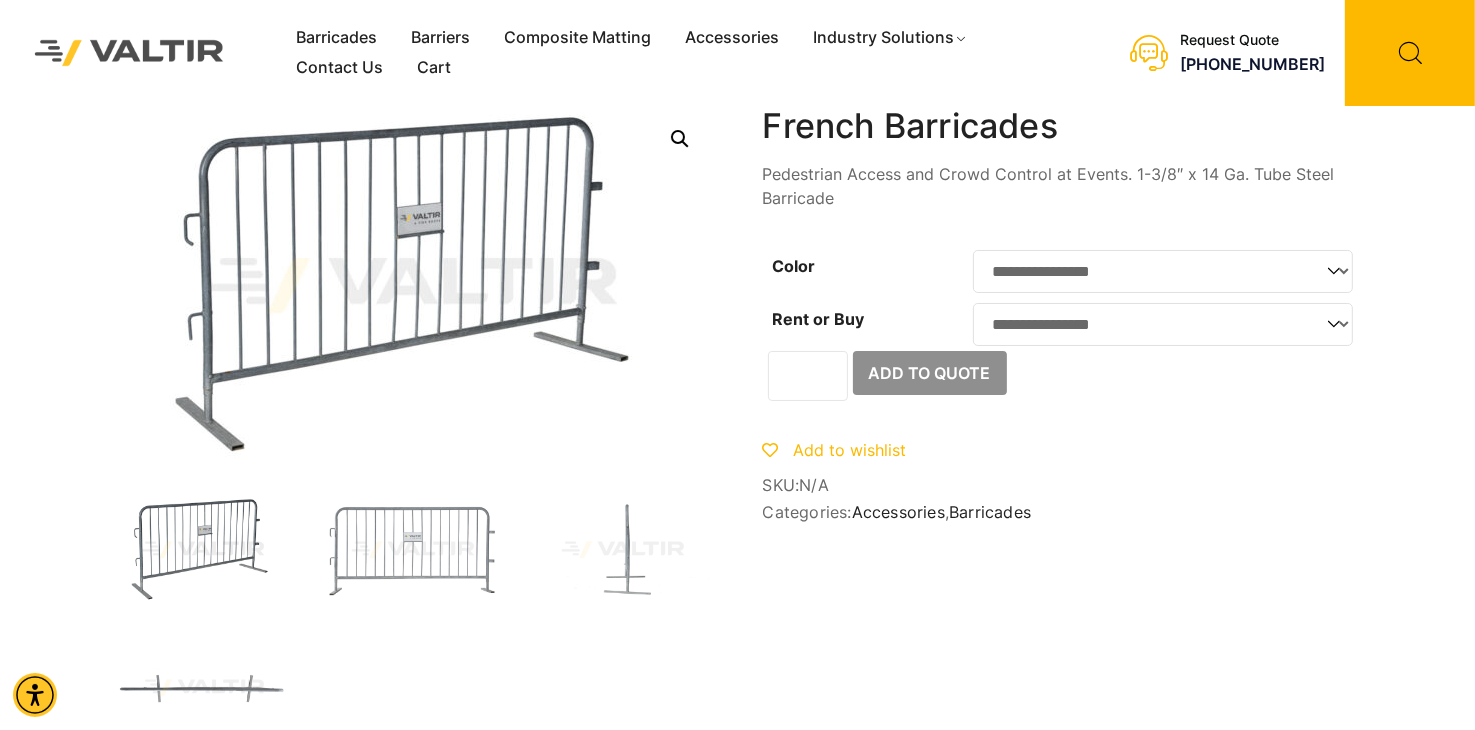 click on "**********" 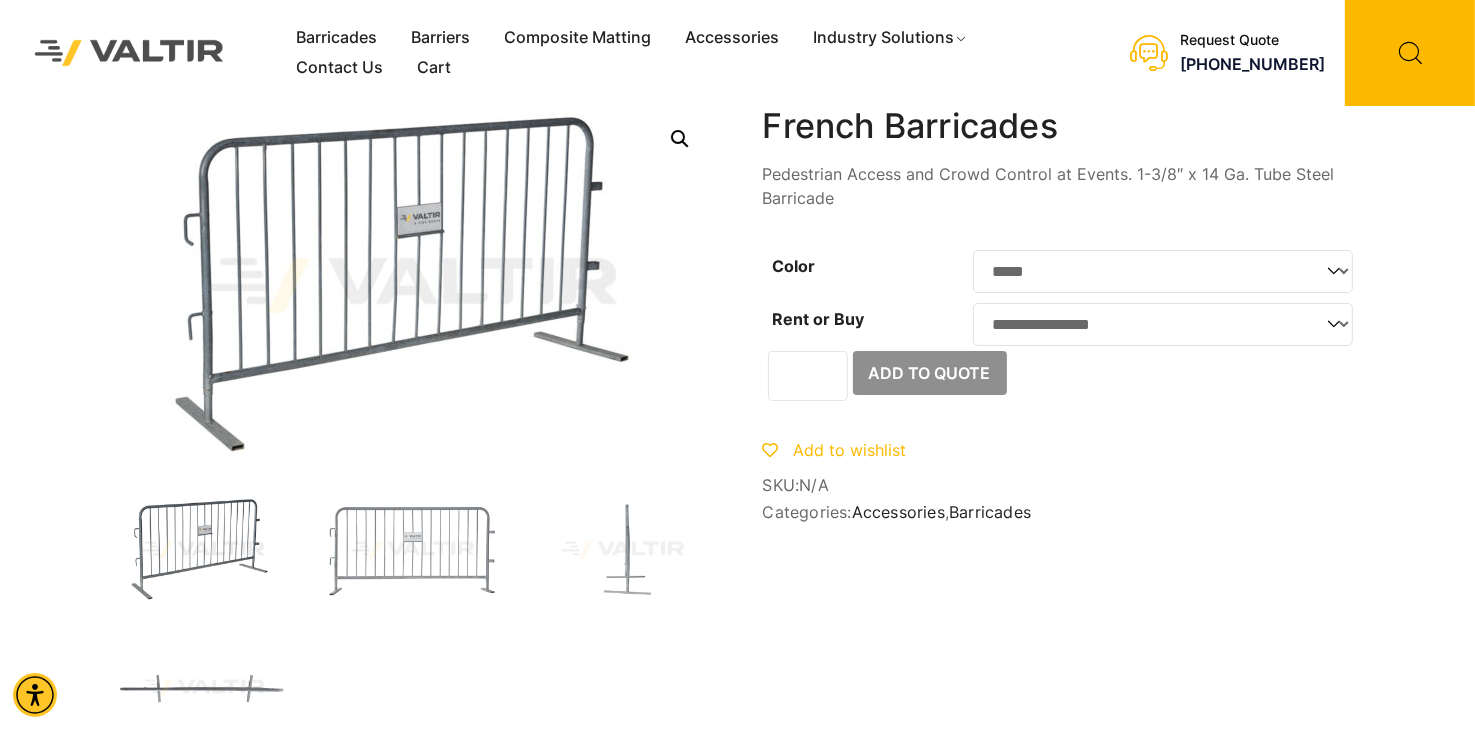 click on "**********" 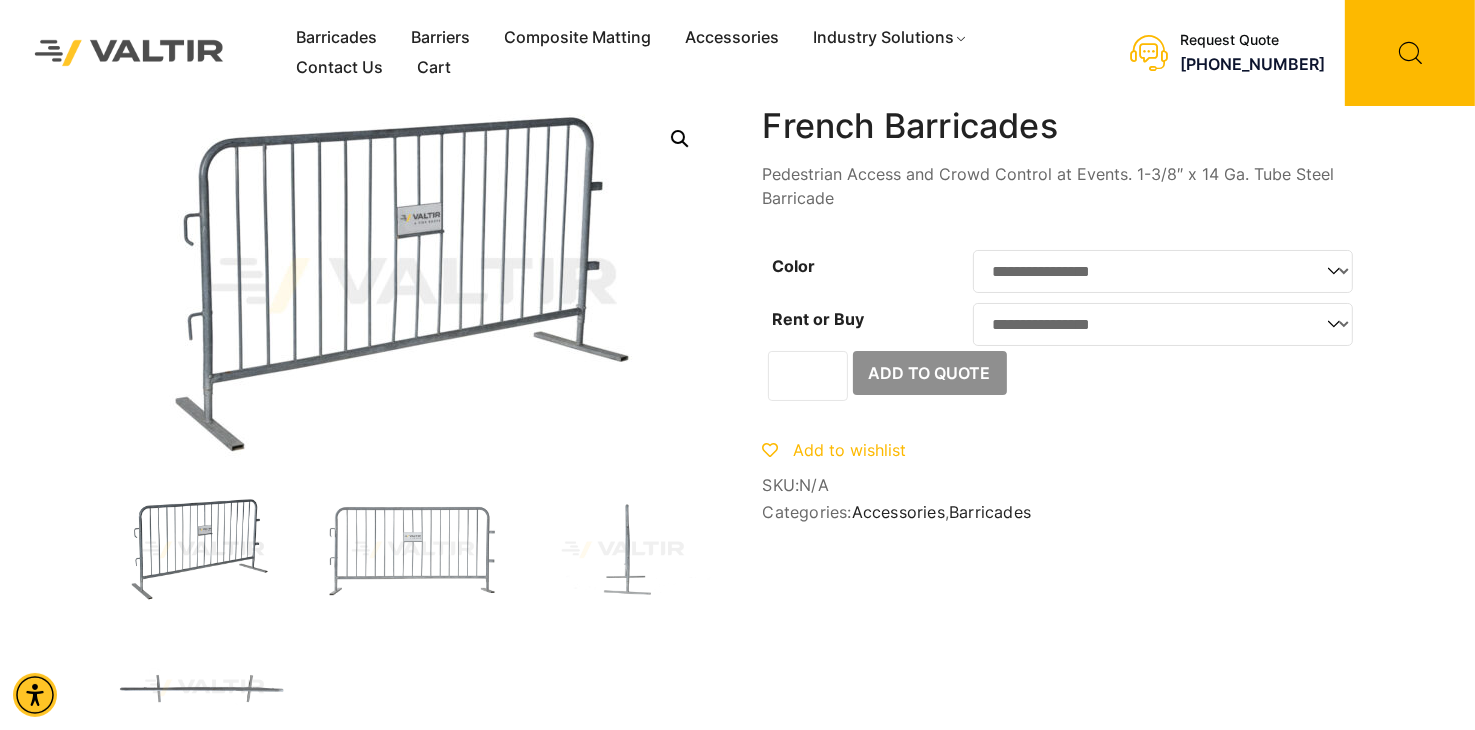 click on "**********" 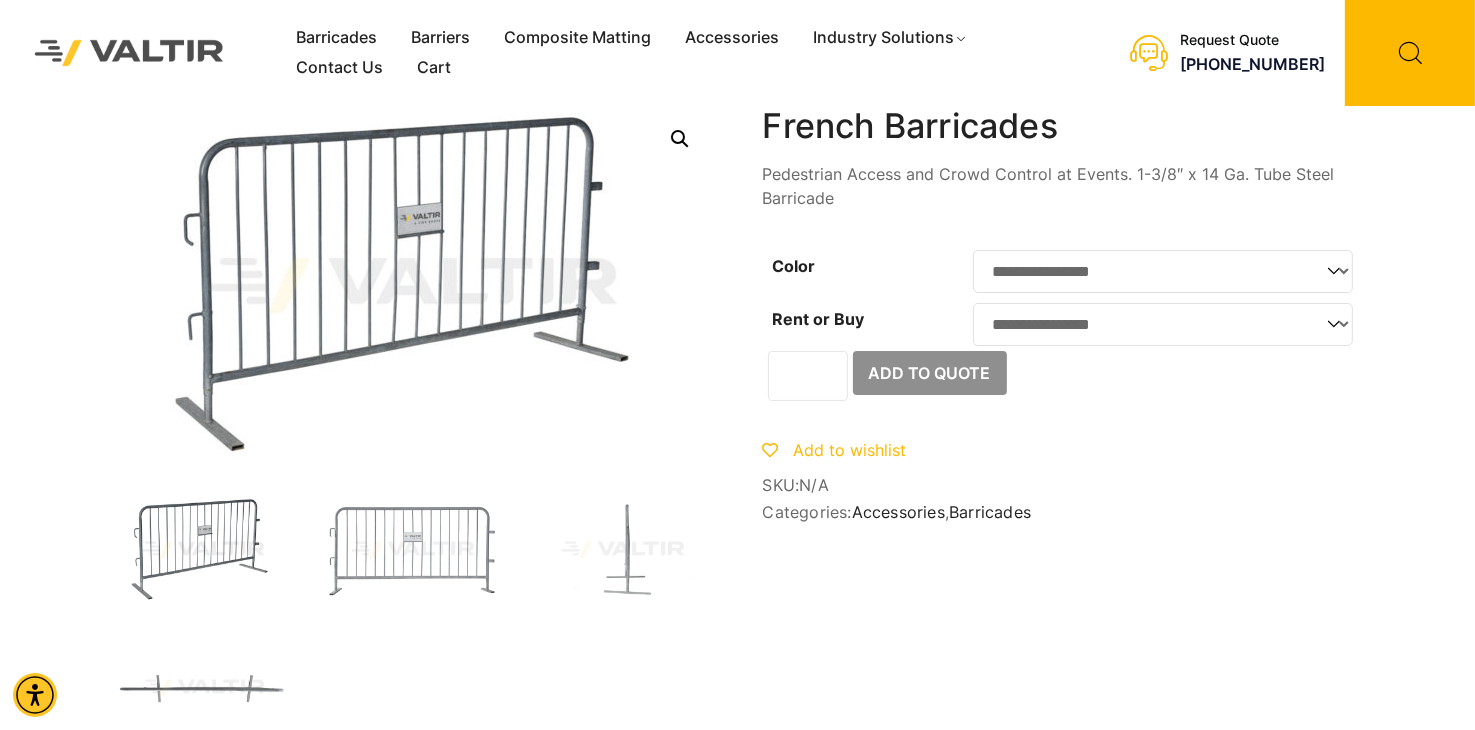 select on "****" 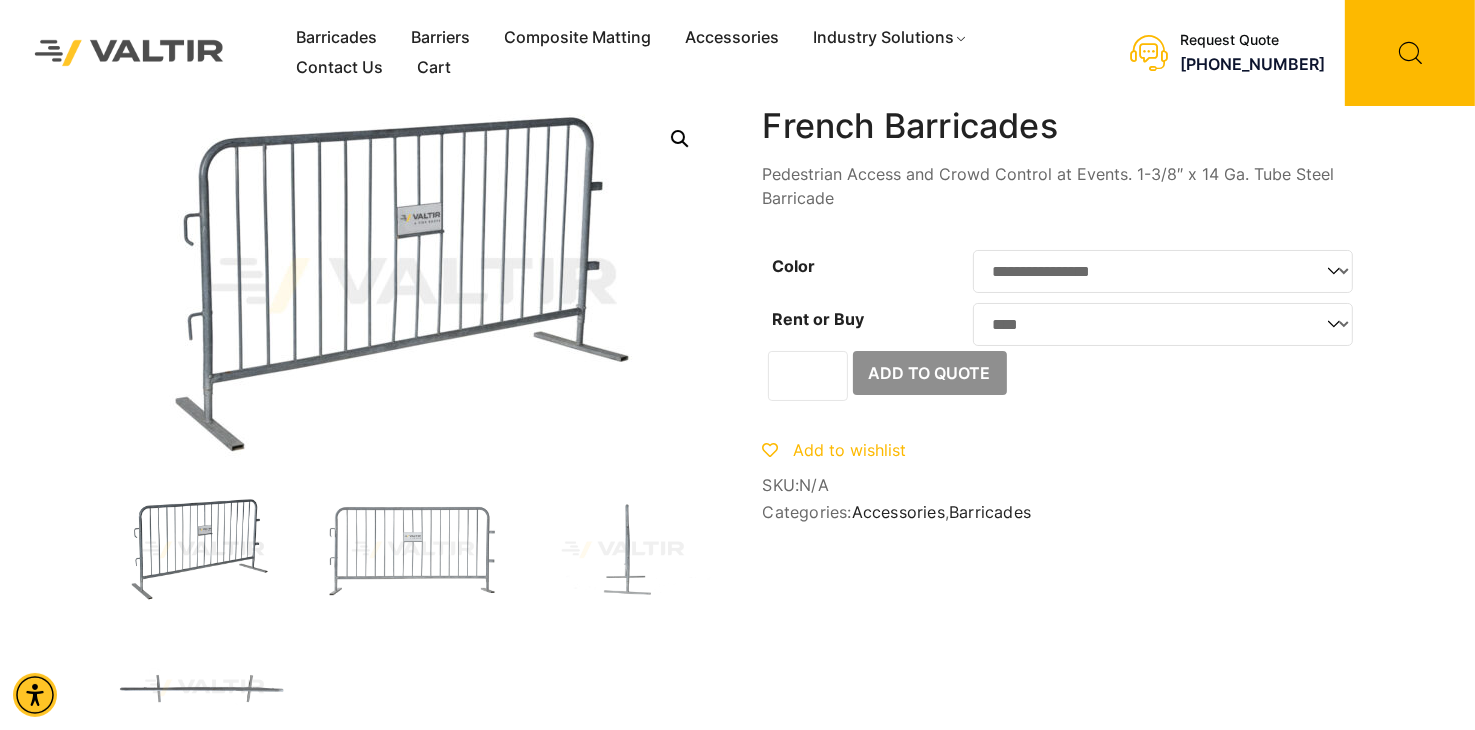 click on "**********" 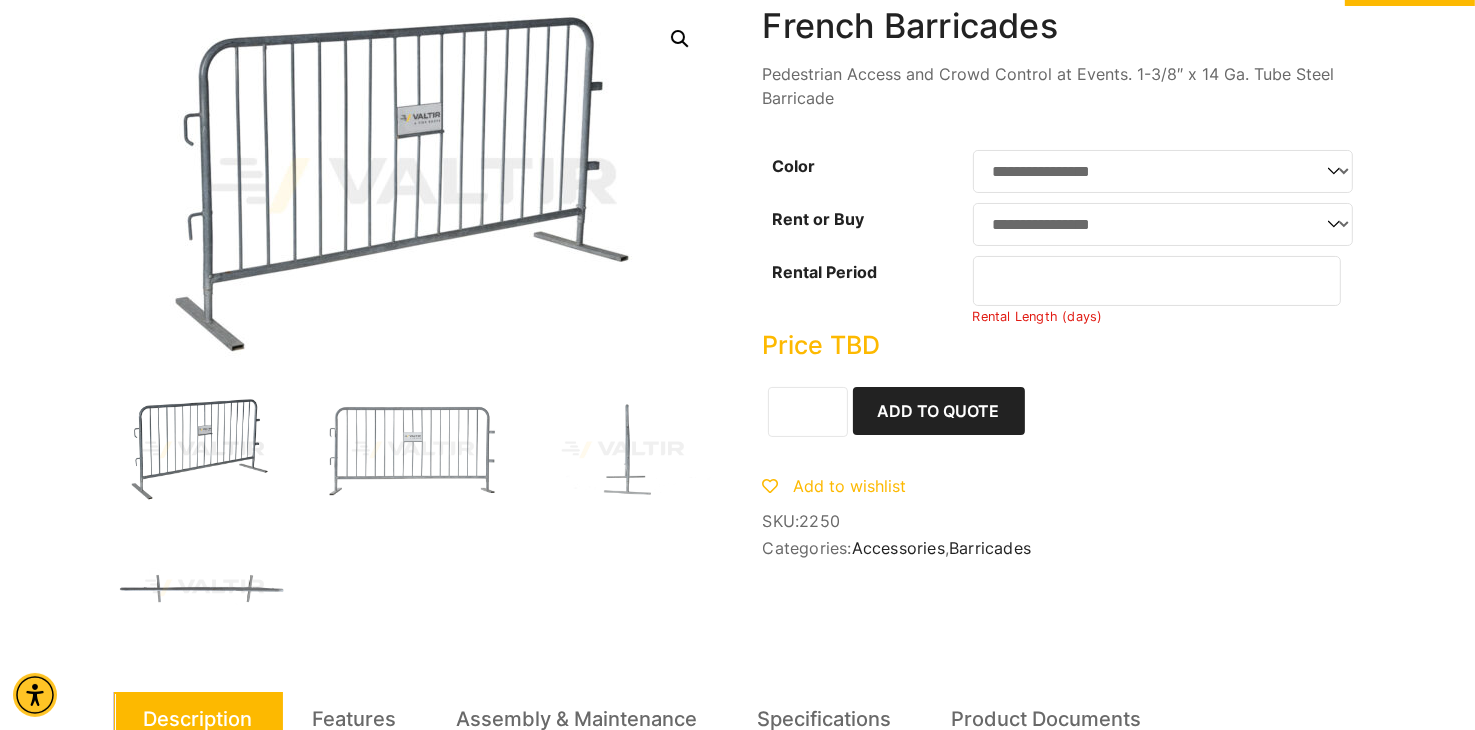 scroll, scrollTop: 0, scrollLeft: 0, axis: both 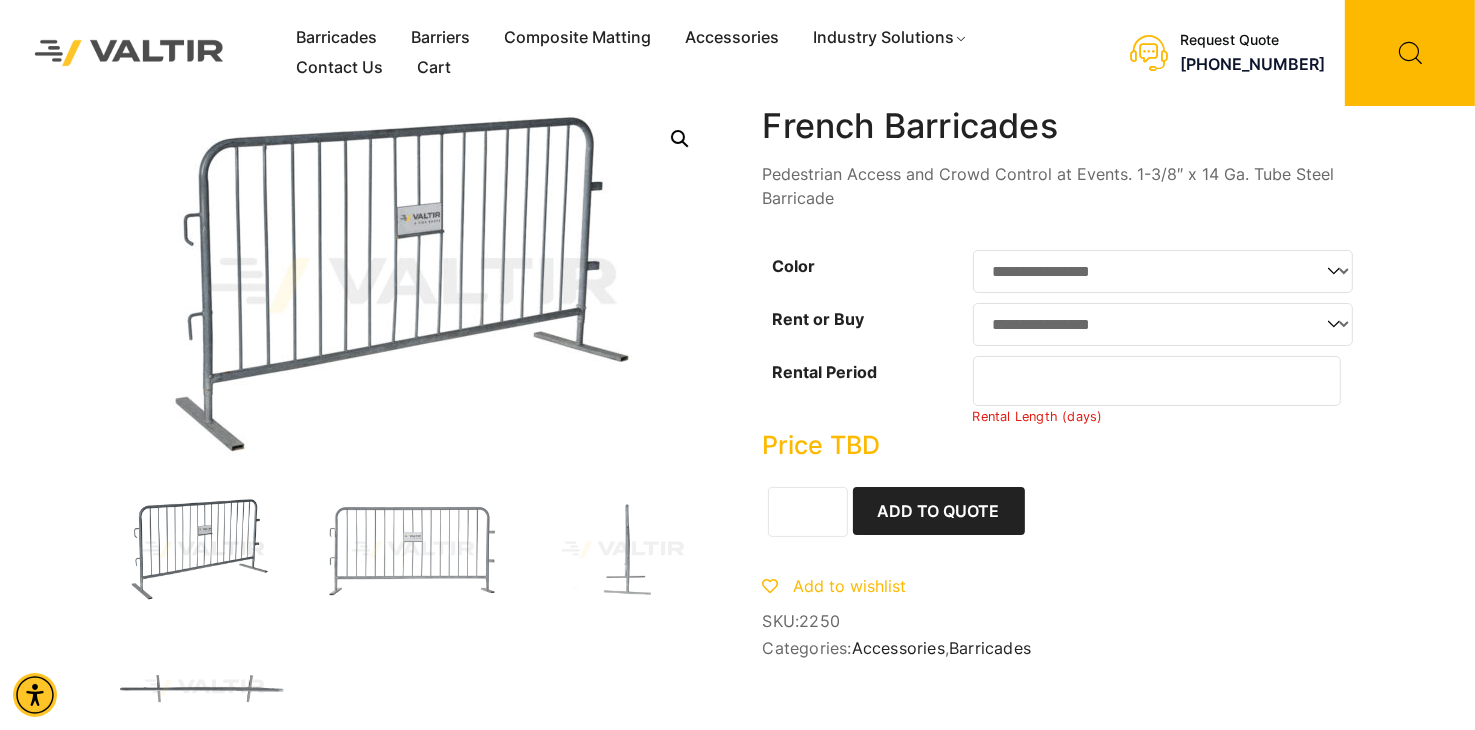 type on "*" 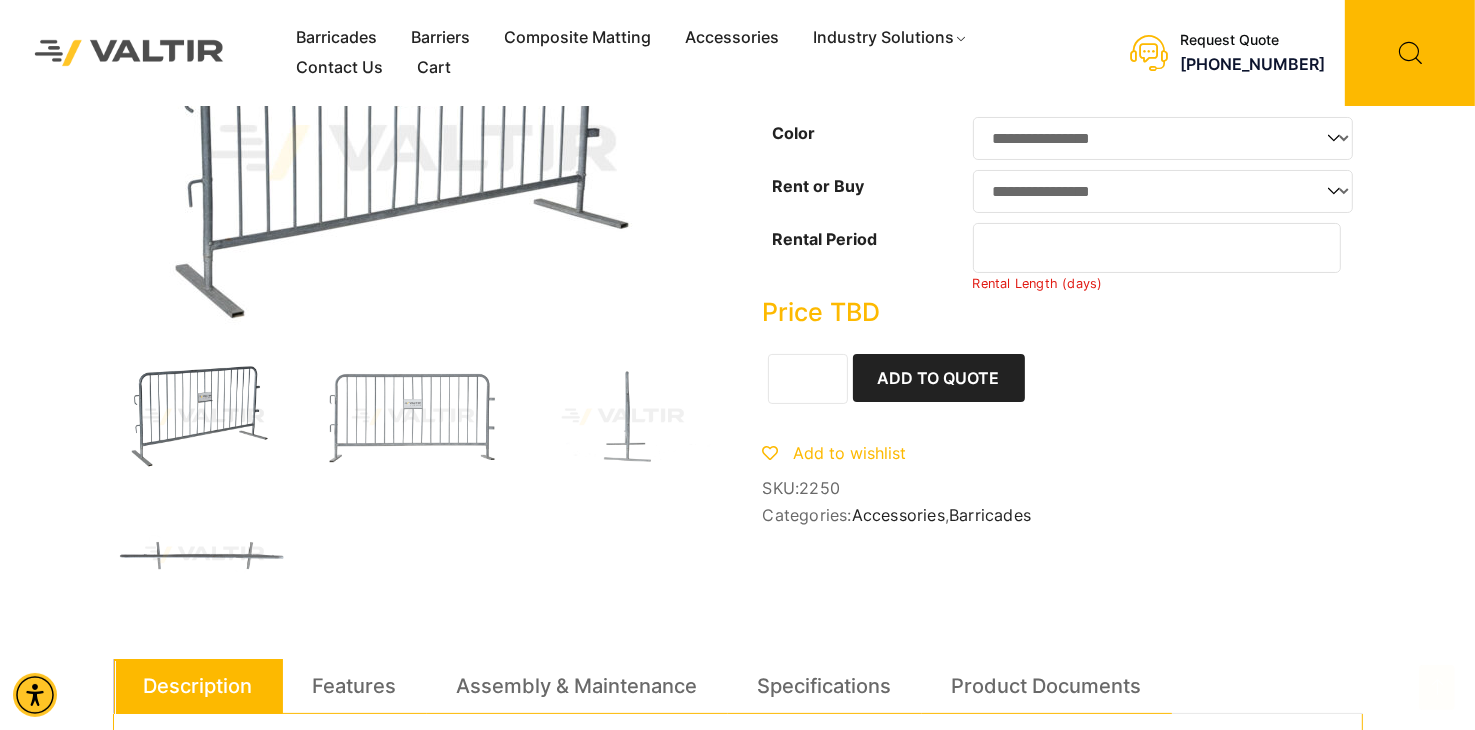 scroll, scrollTop: 0, scrollLeft: 0, axis: both 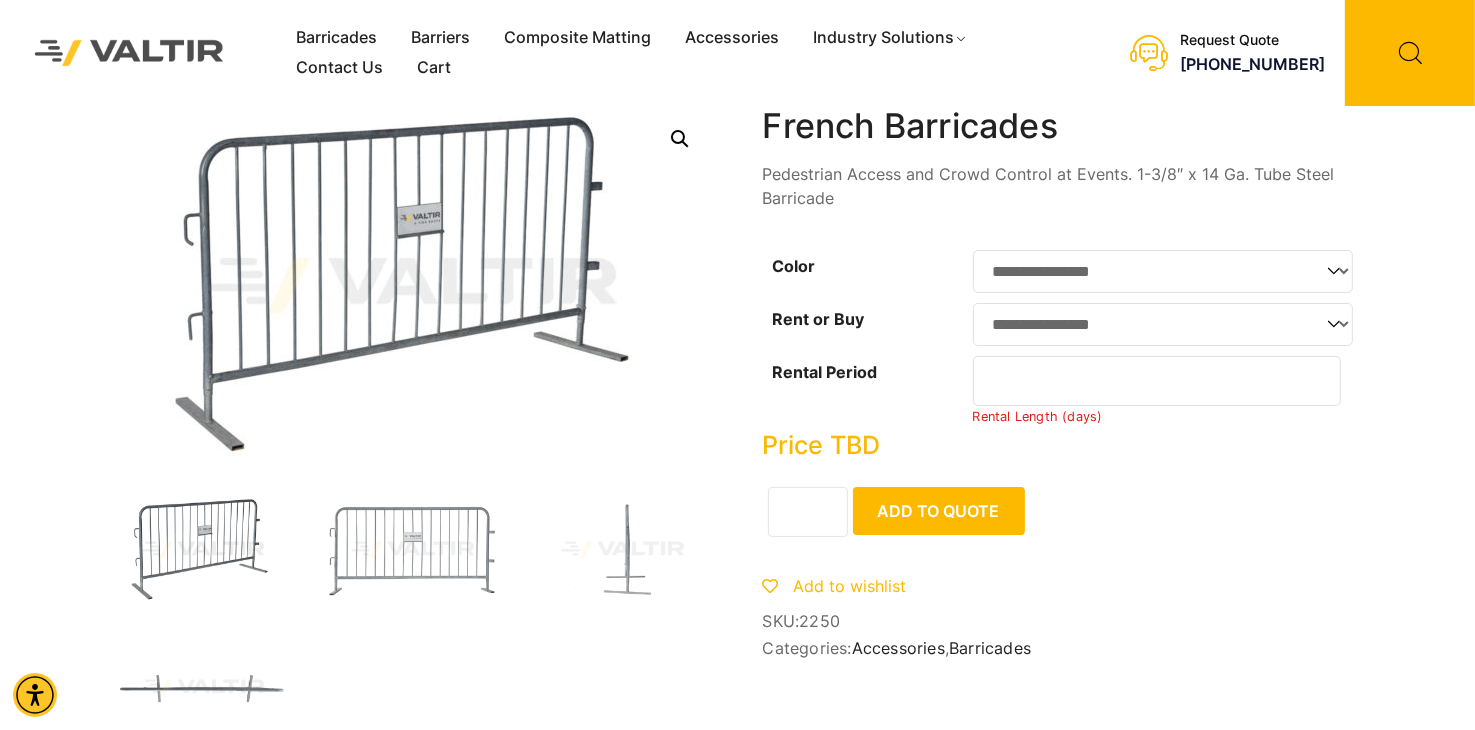 click on "Add to Quote" 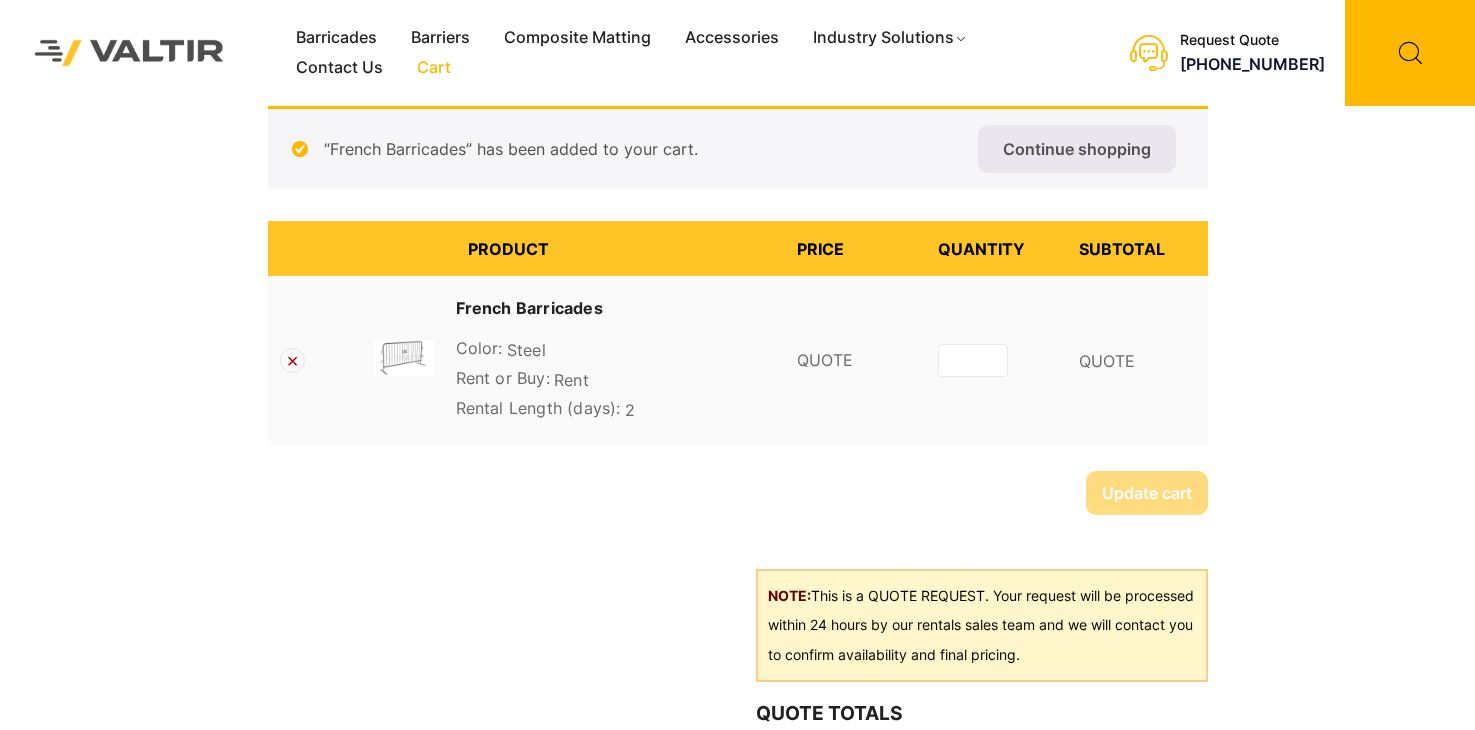 scroll, scrollTop: 0, scrollLeft: 0, axis: both 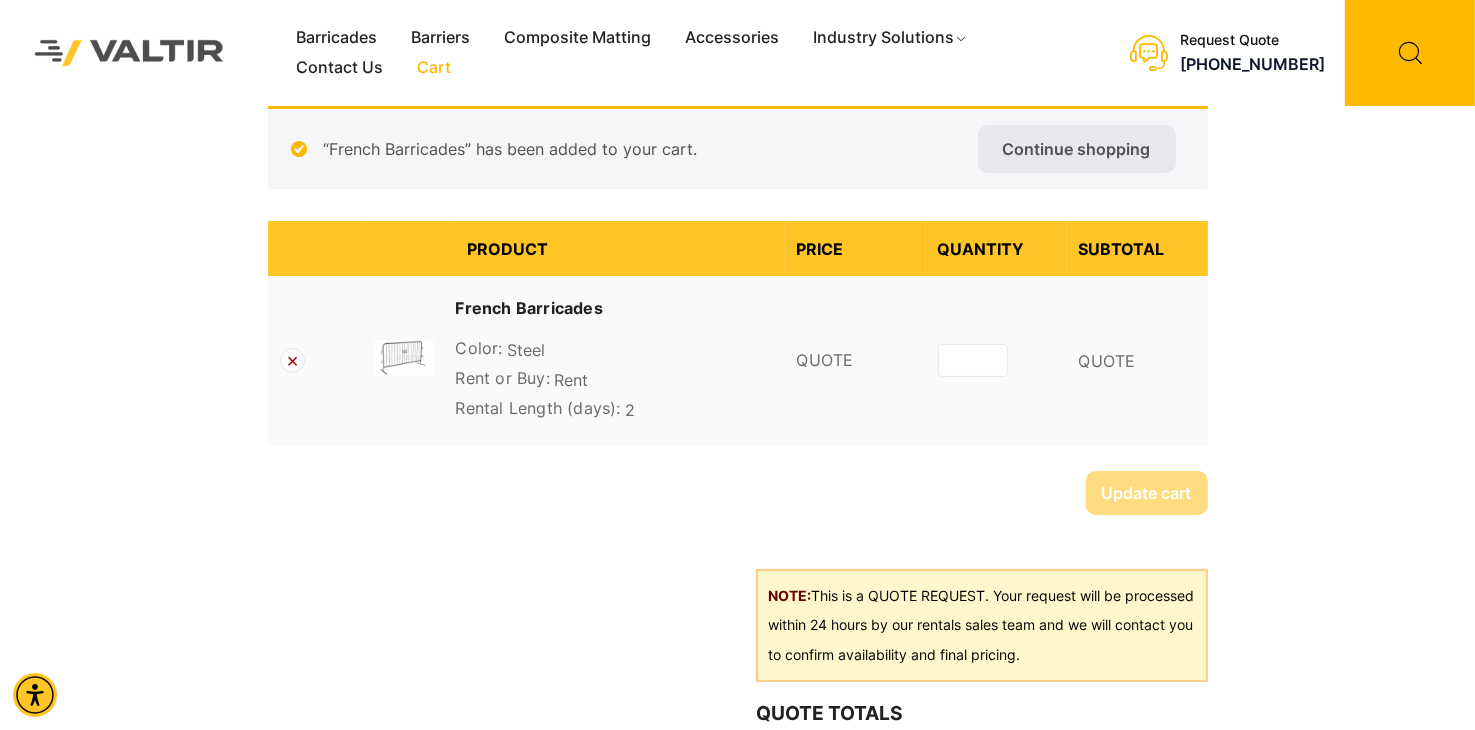 click on "*" at bounding box center (973, 360) 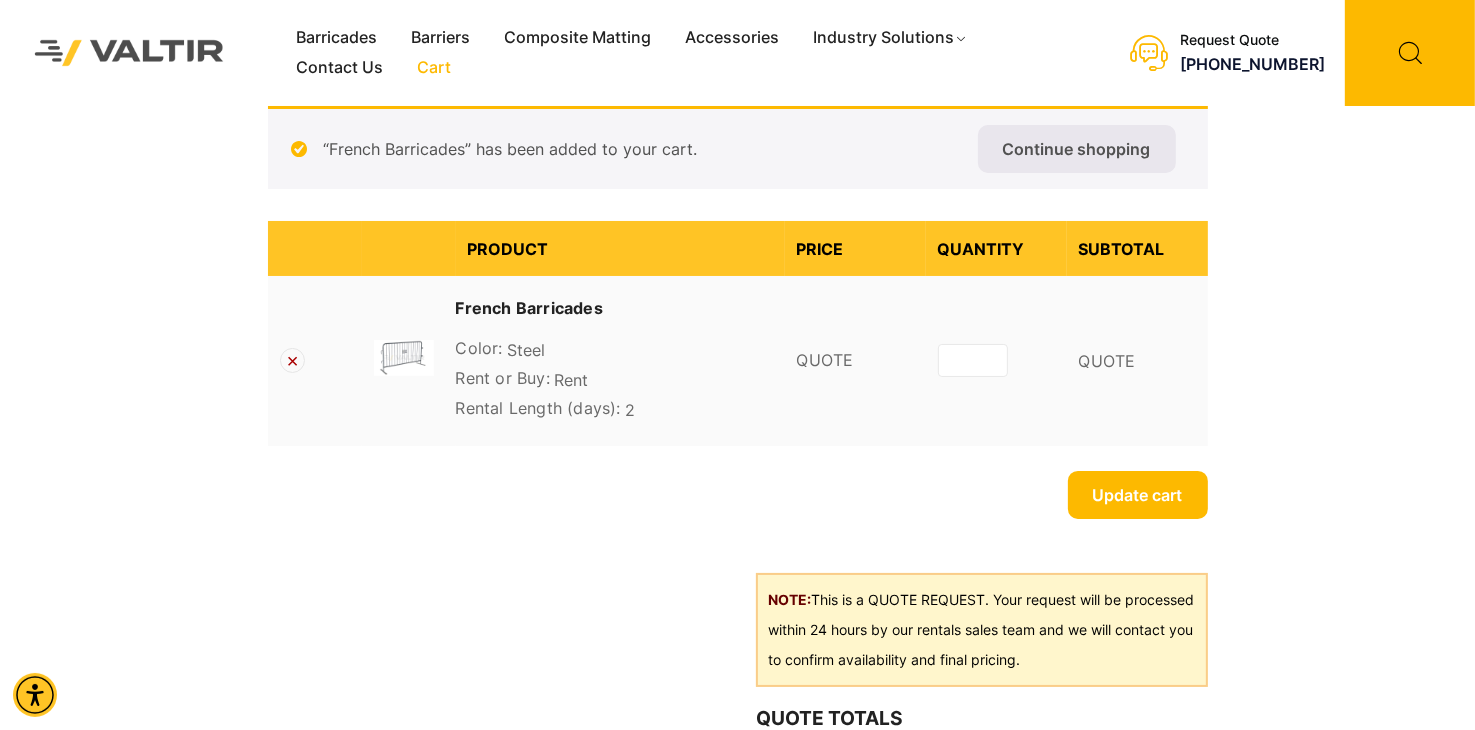 type on "*" 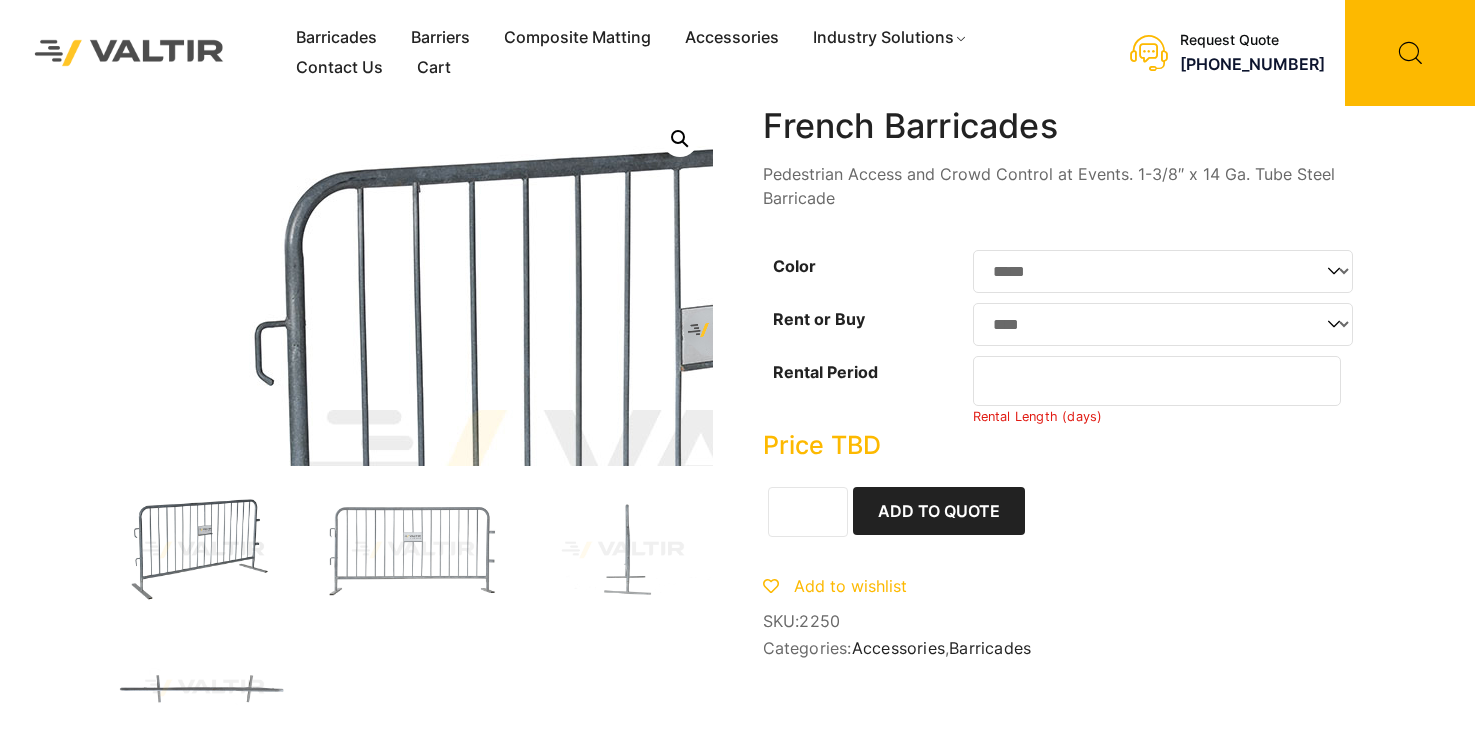 scroll, scrollTop: 0, scrollLeft: 0, axis: both 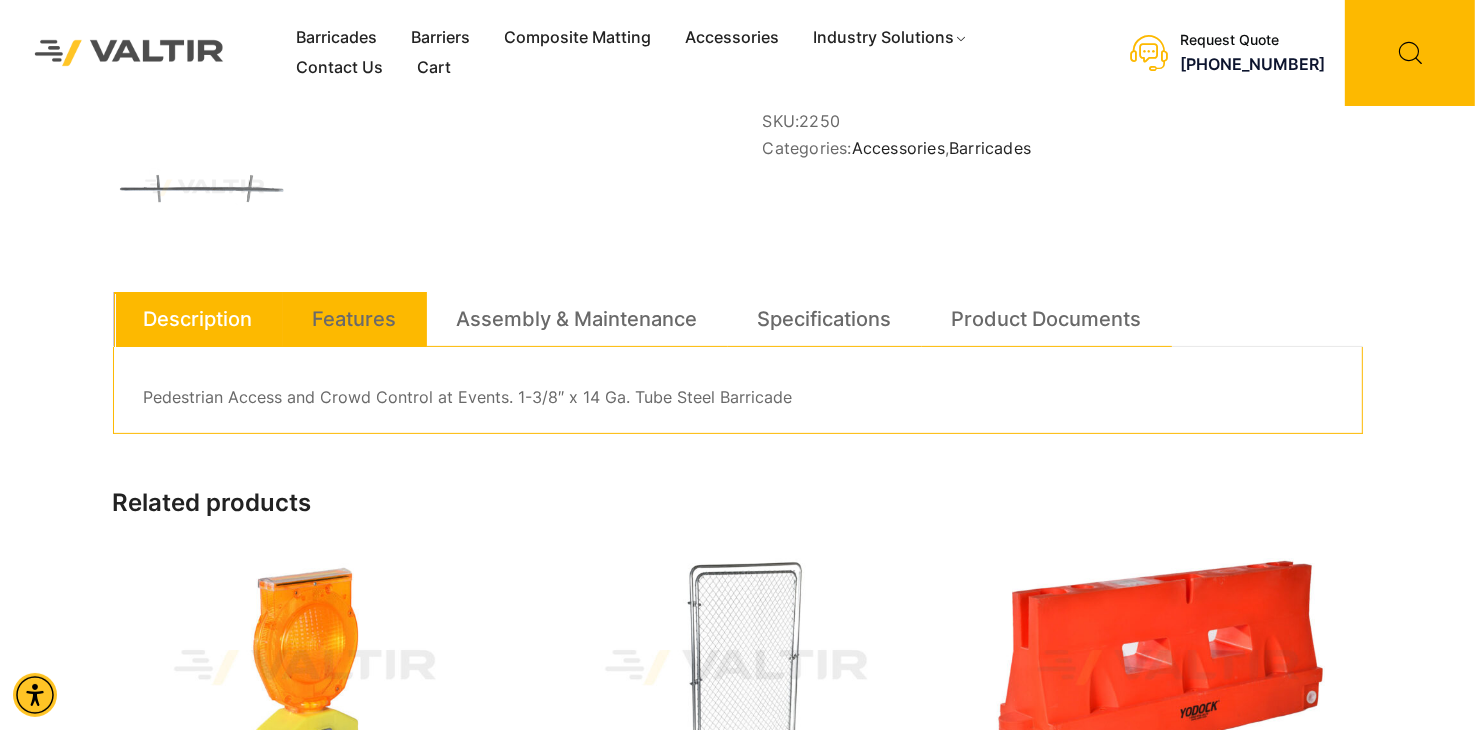 click on "Features" at bounding box center [355, 319] 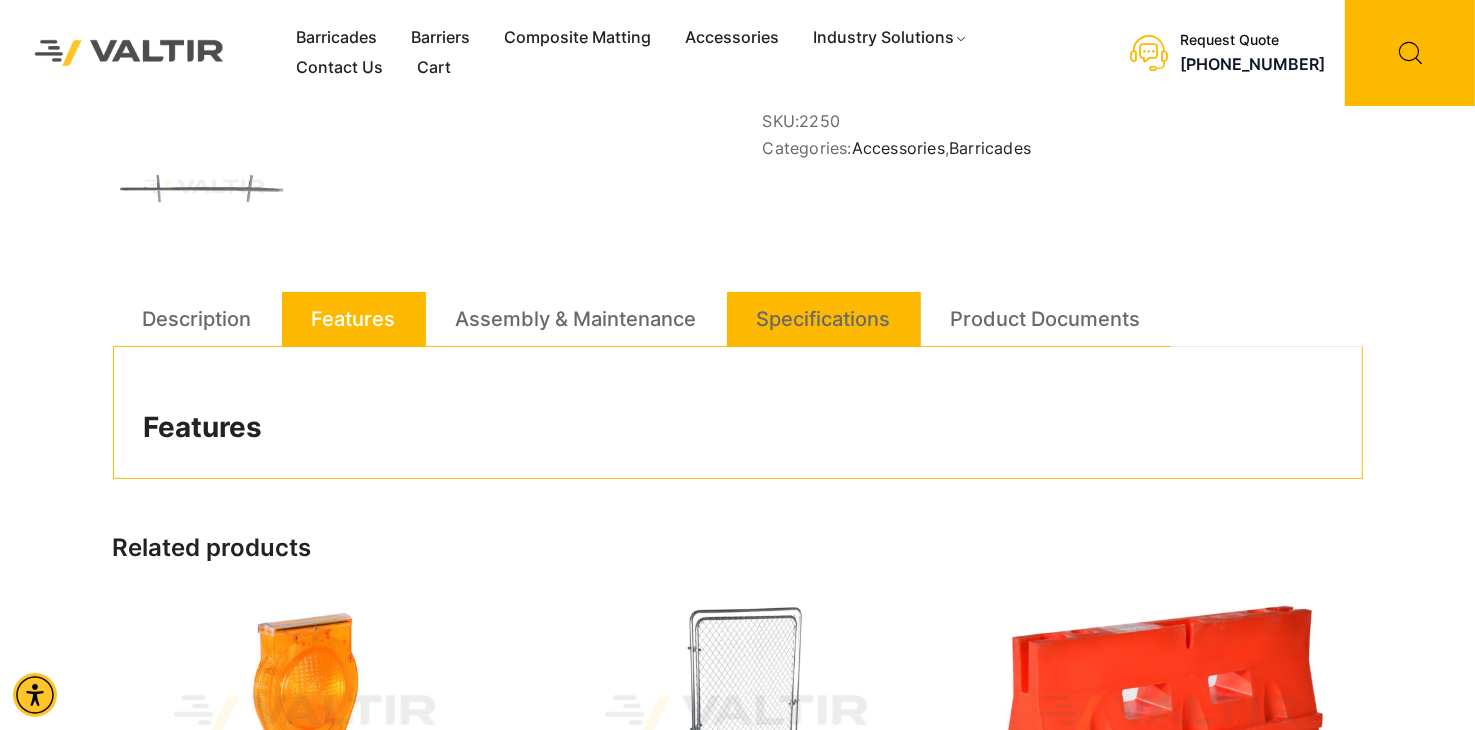 click on "Specifications" at bounding box center [824, 319] 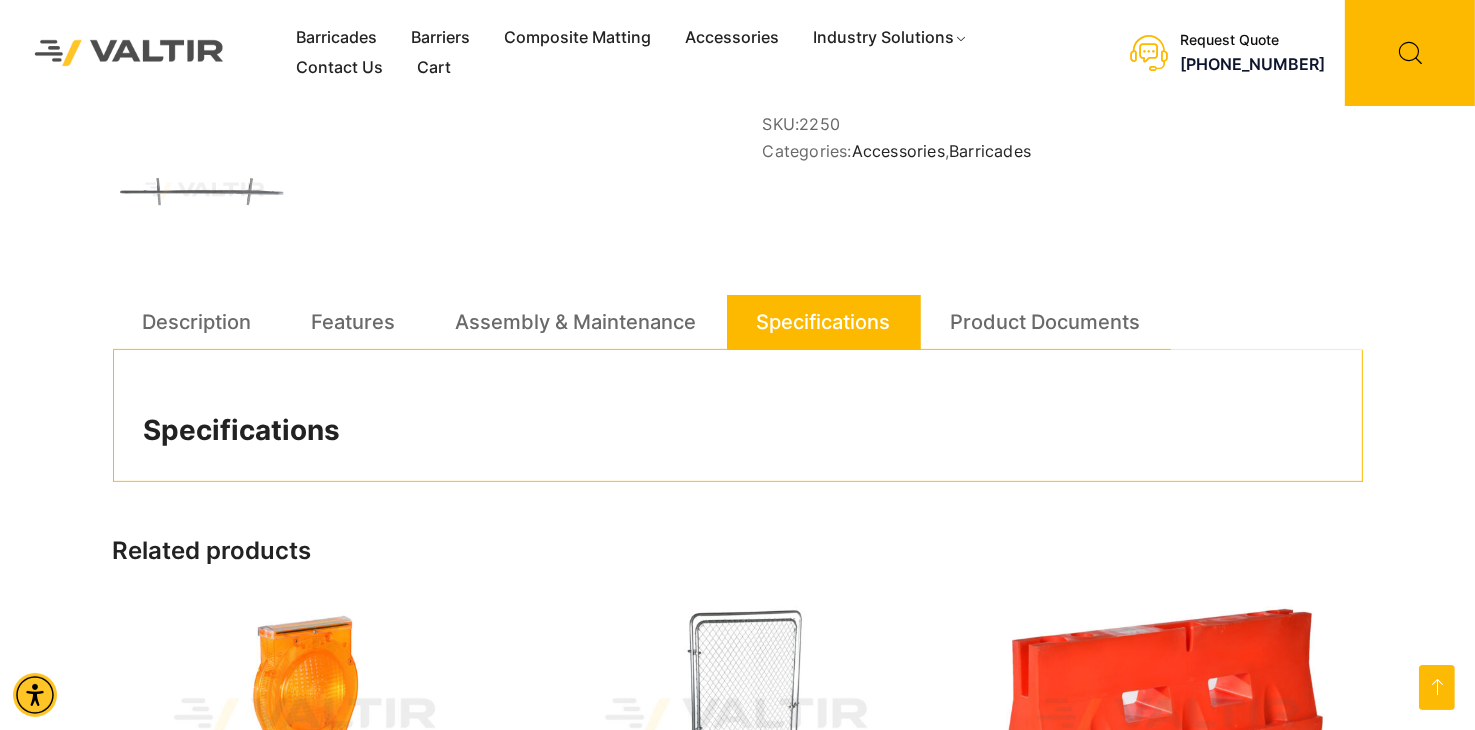 scroll, scrollTop: 300, scrollLeft: 0, axis: vertical 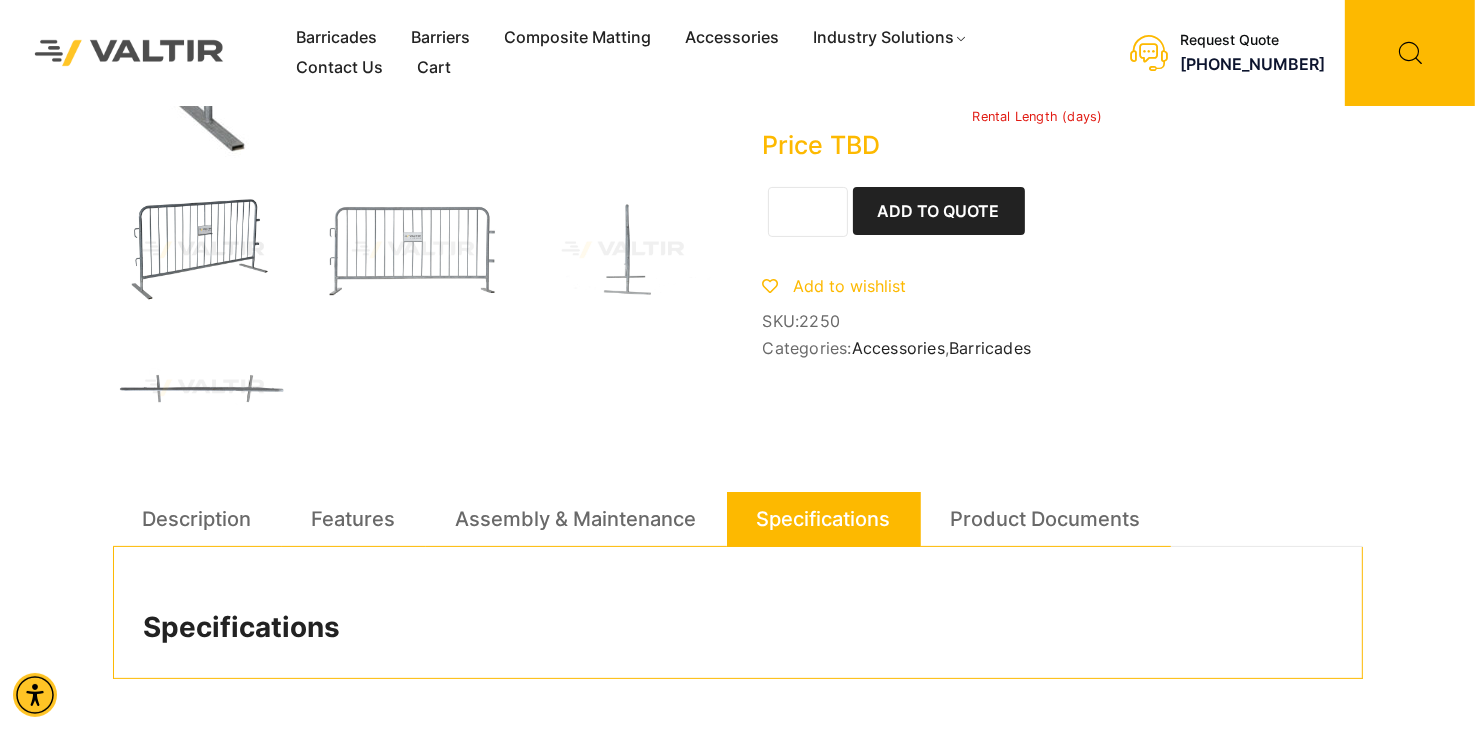click on "Specifications" at bounding box center (824, 519) 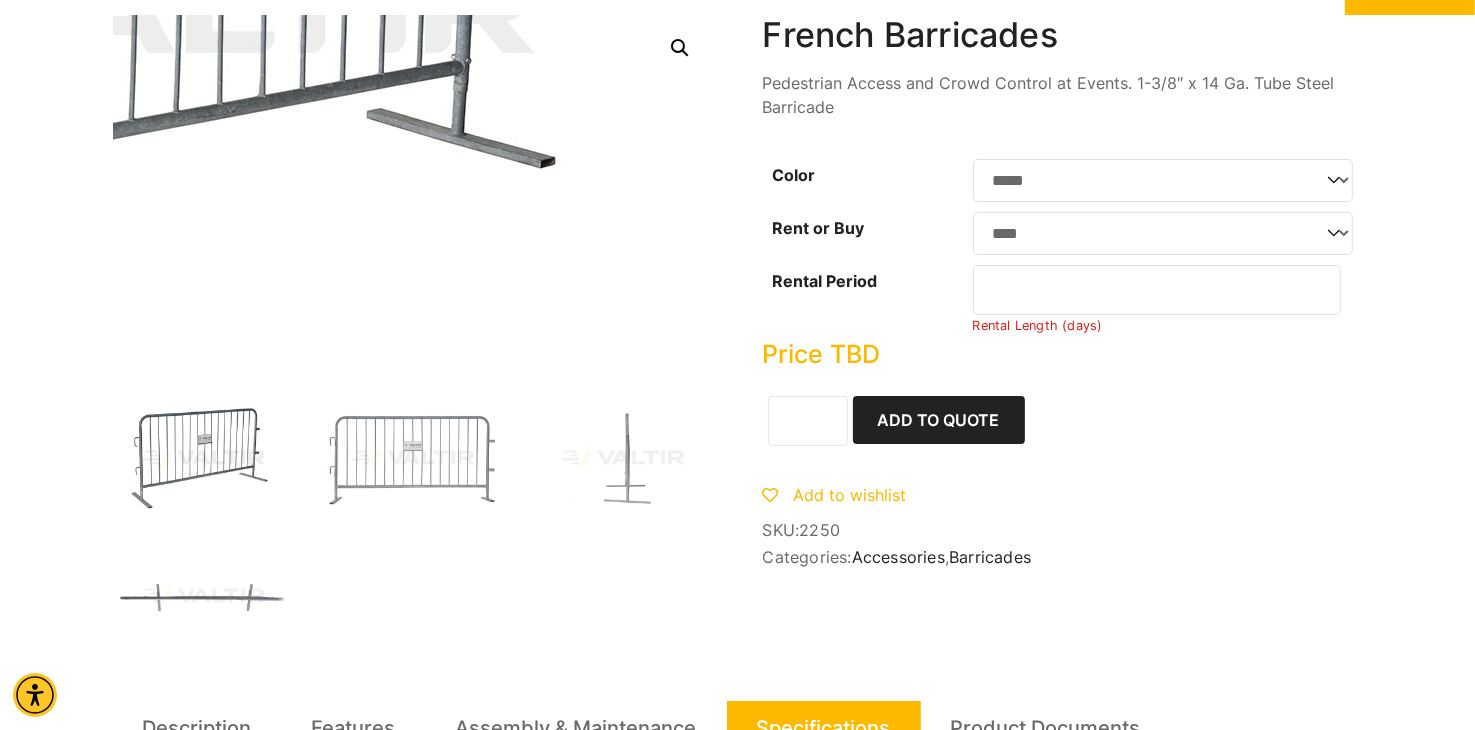 scroll, scrollTop: 200, scrollLeft: 0, axis: vertical 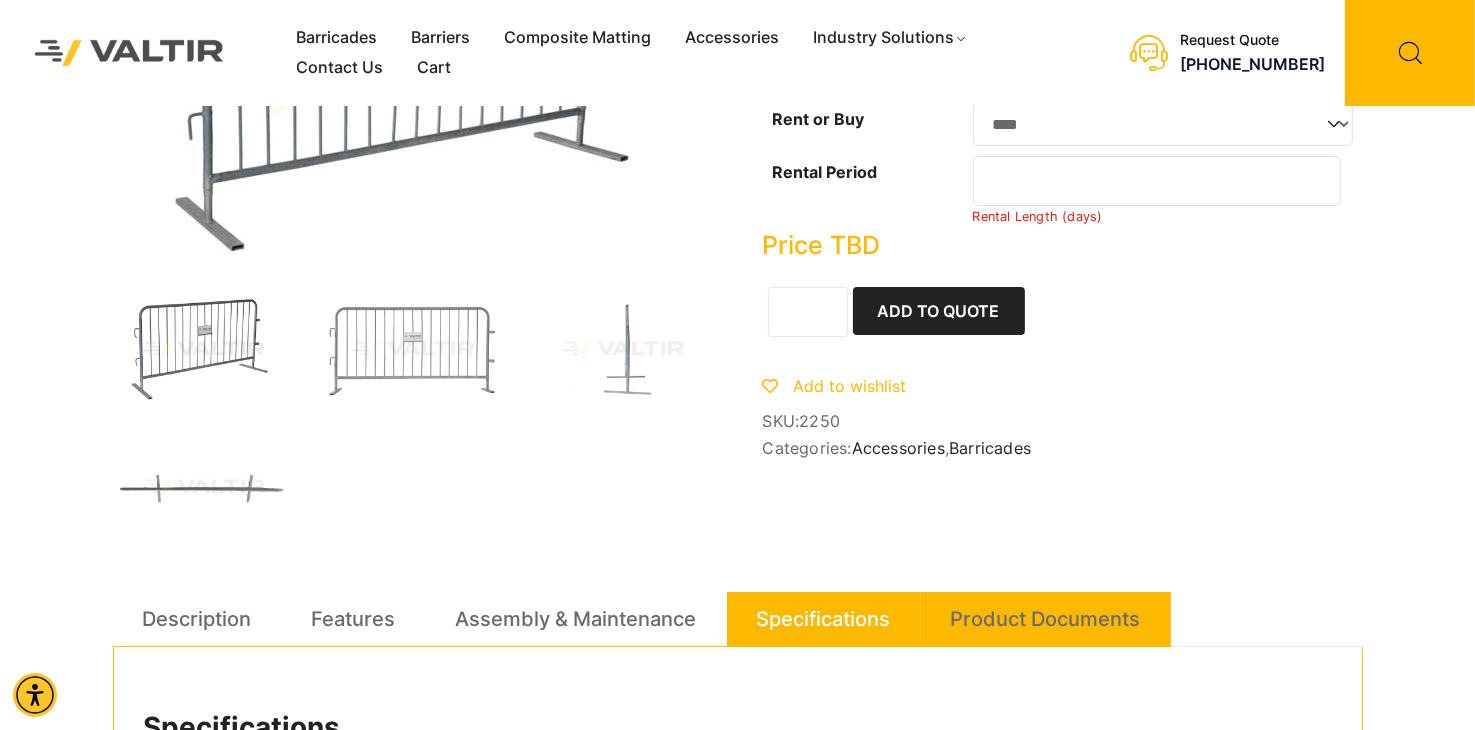 click on "Product Documents" at bounding box center (1046, 619) 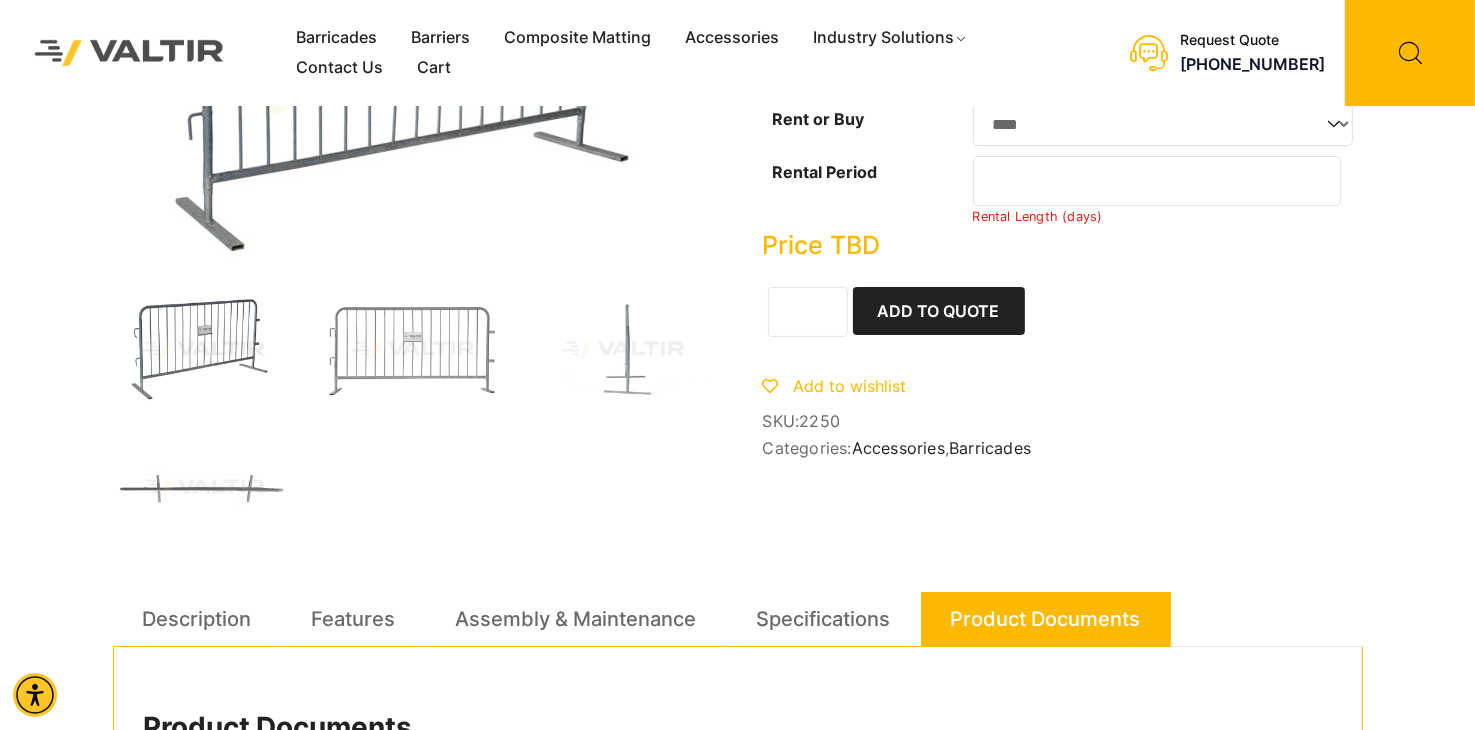 click on "Product Documents" at bounding box center (1046, 619) 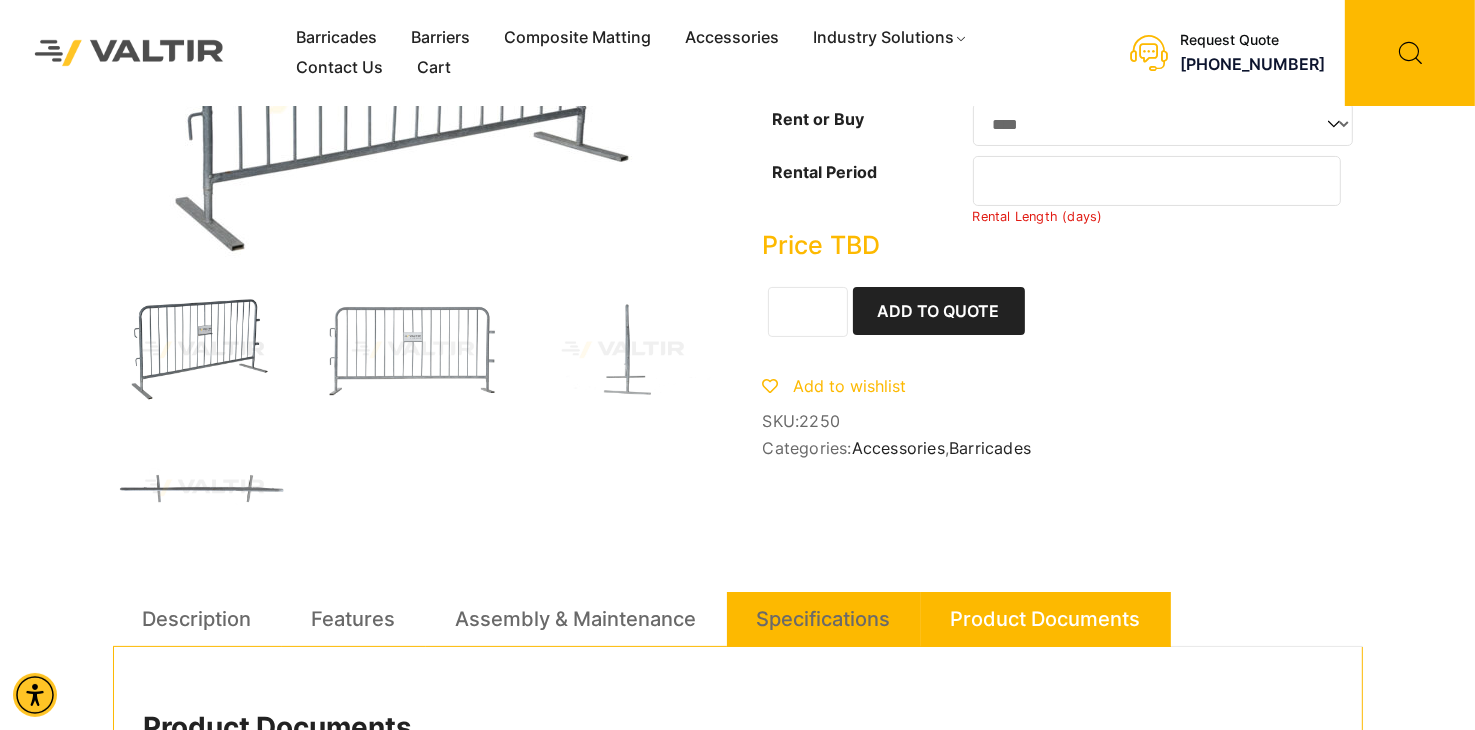 click on "Specifications" at bounding box center (824, 619) 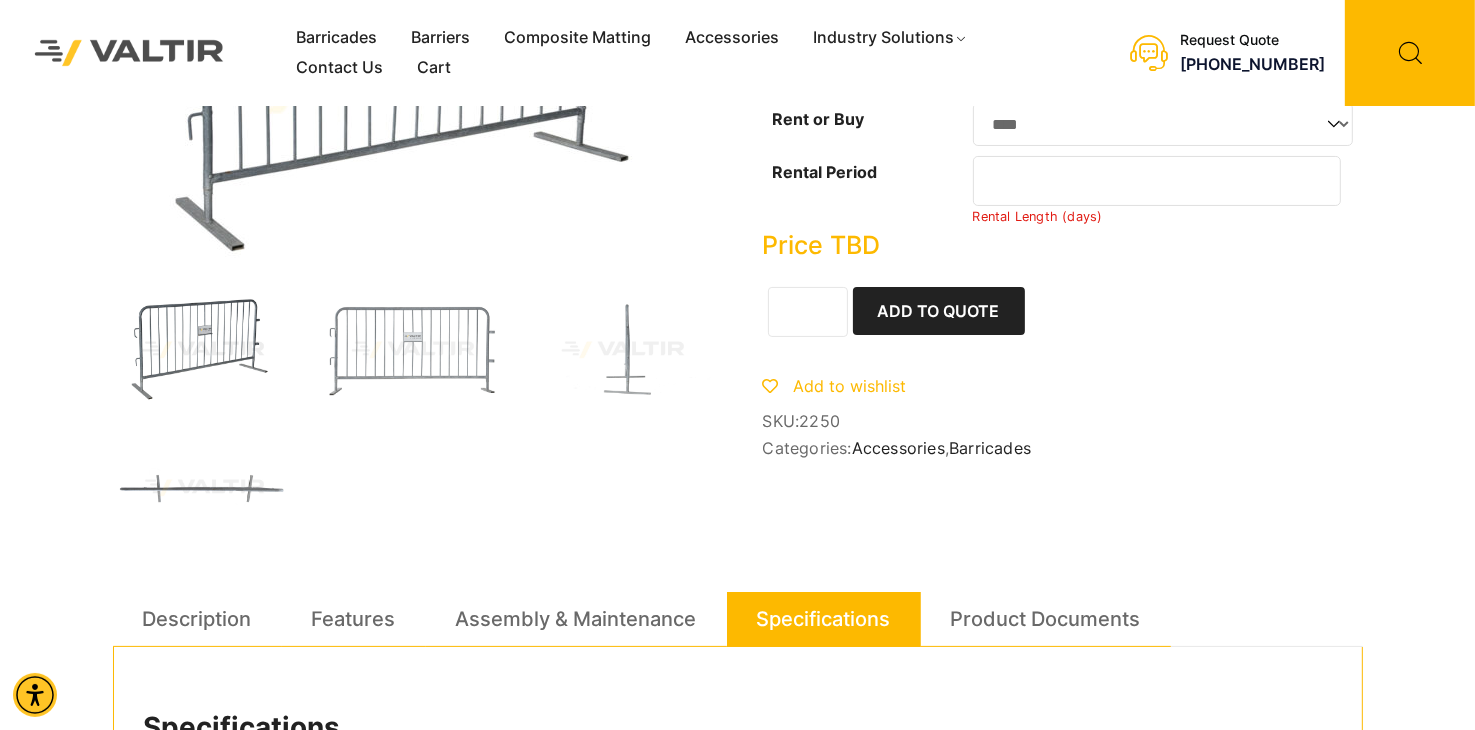 click on "Specifications" at bounding box center [824, 619] 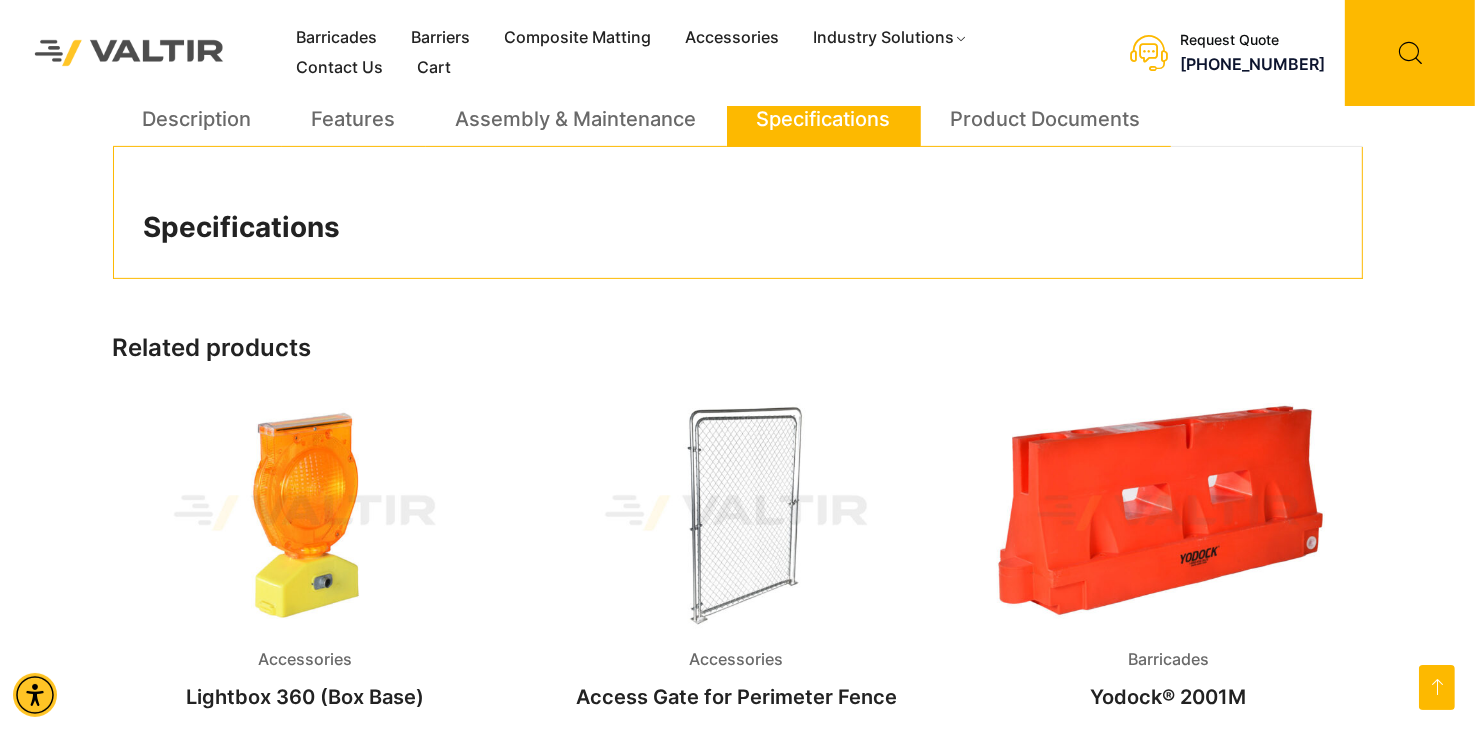 scroll, scrollTop: 400, scrollLeft: 0, axis: vertical 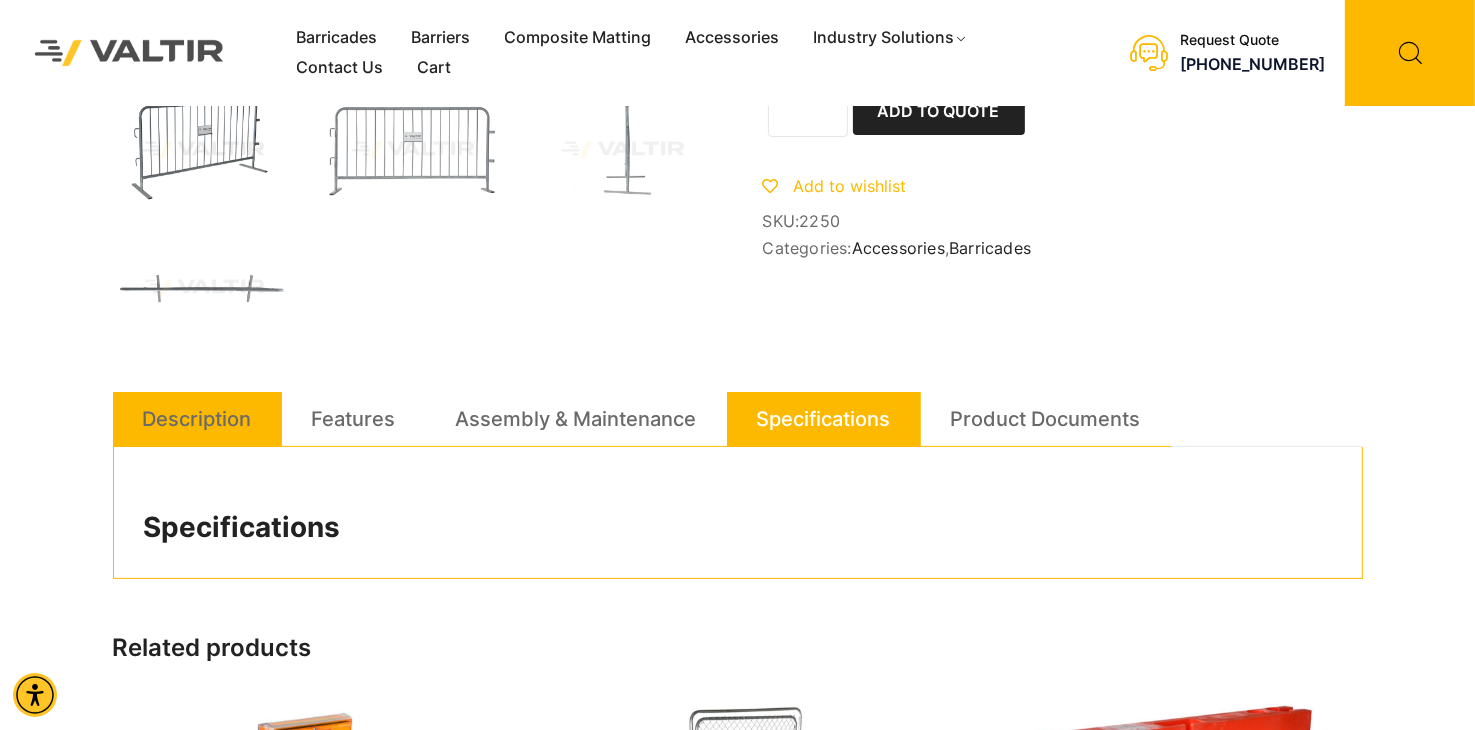 click on "Description" at bounding box center (197, 419) 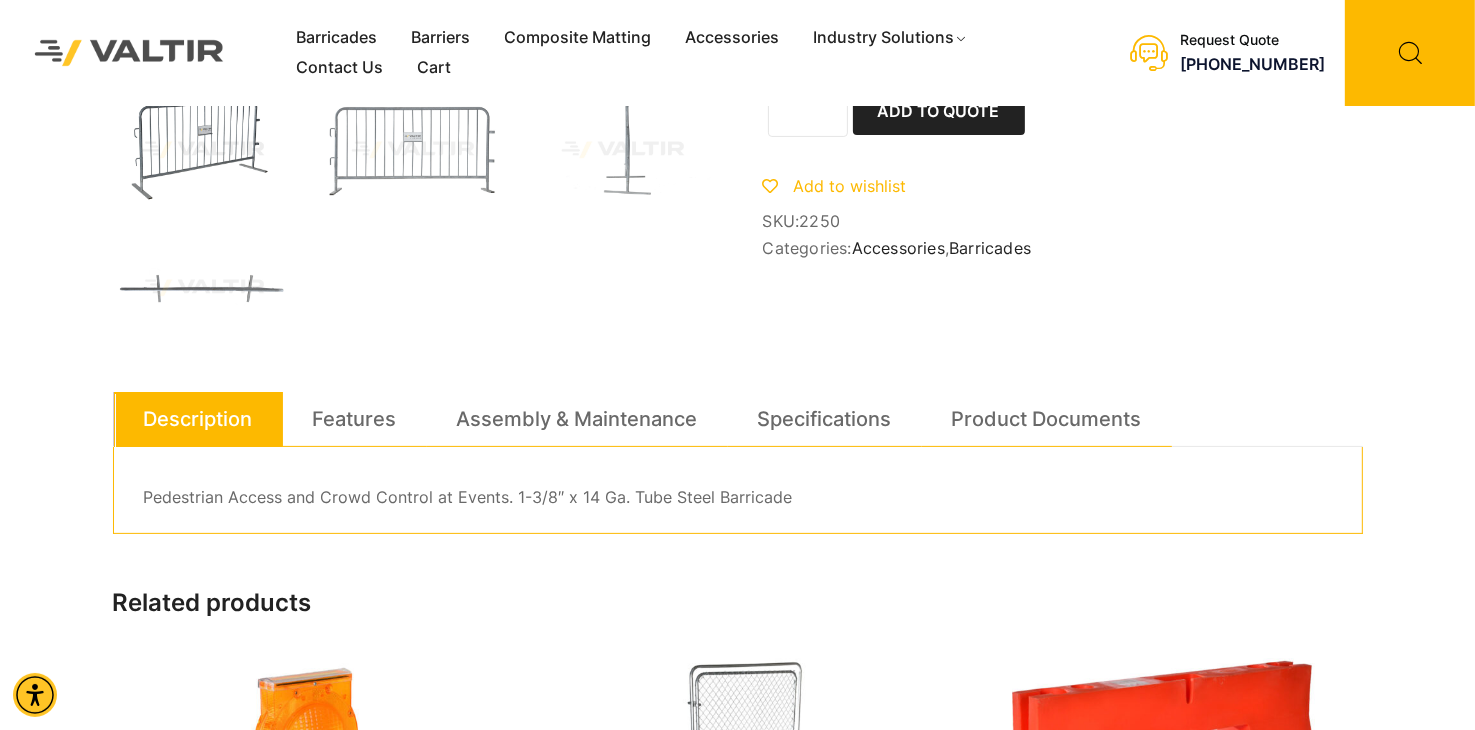 click on "Description" at bounding box center [198, 419] 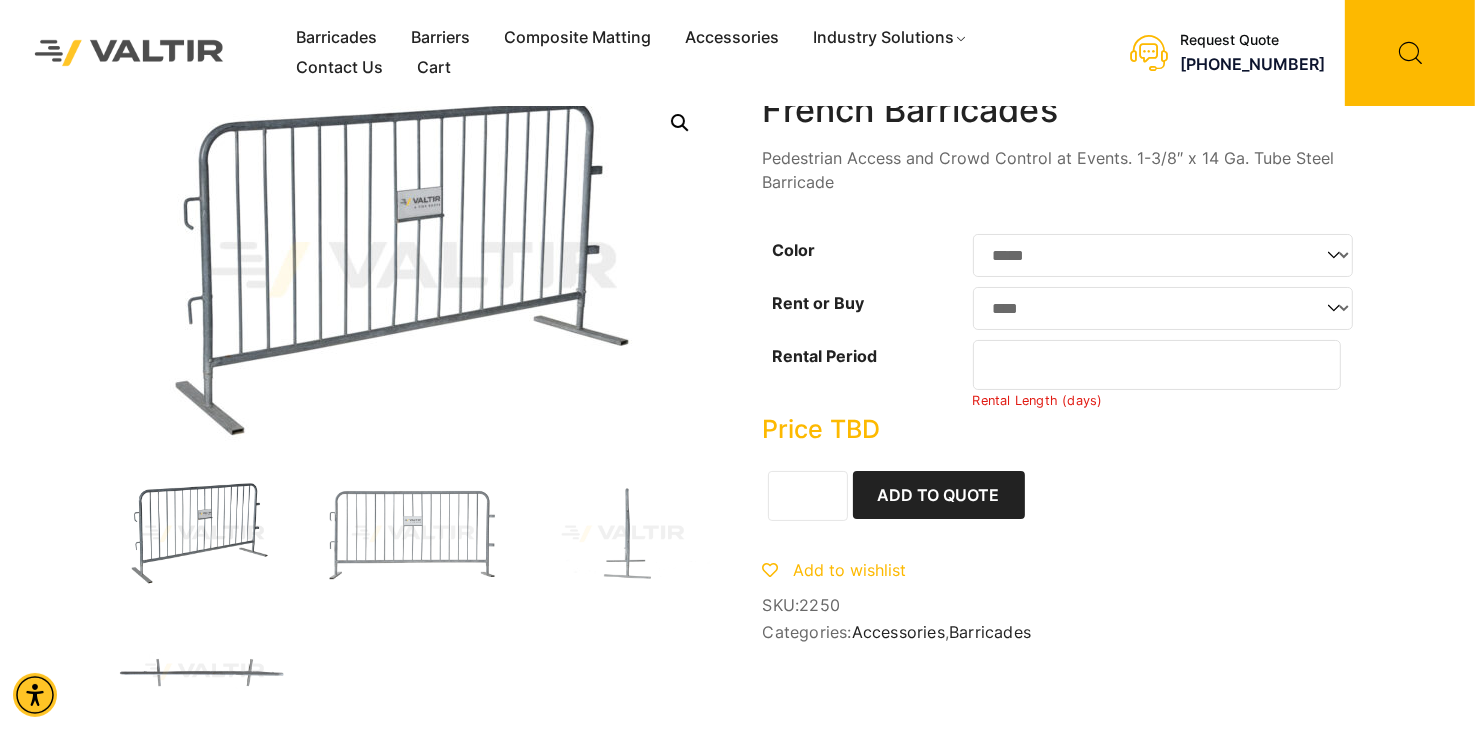 scroll, scrollTop: 0, scrollLeft: 0, axis: both 